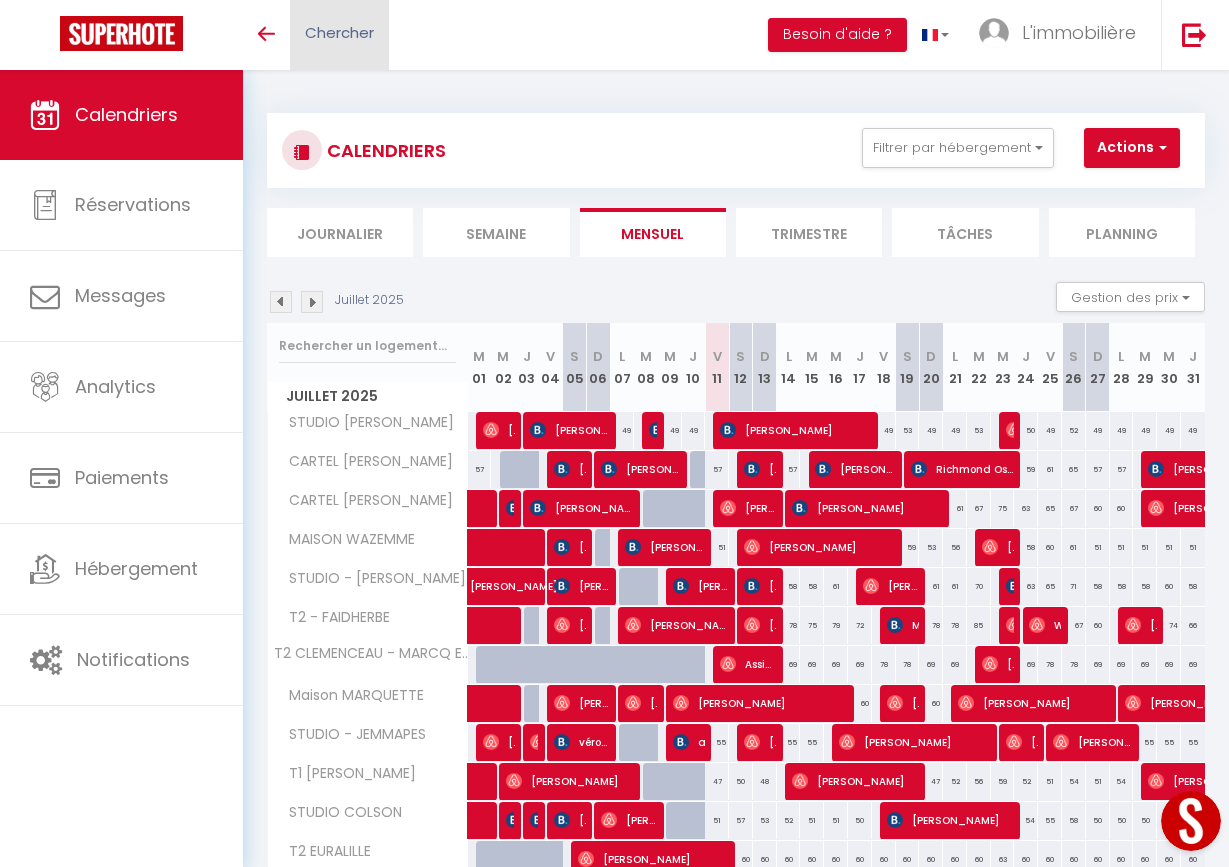 scroll, scrollTop: 0, scrollLeft: 0, axis: both 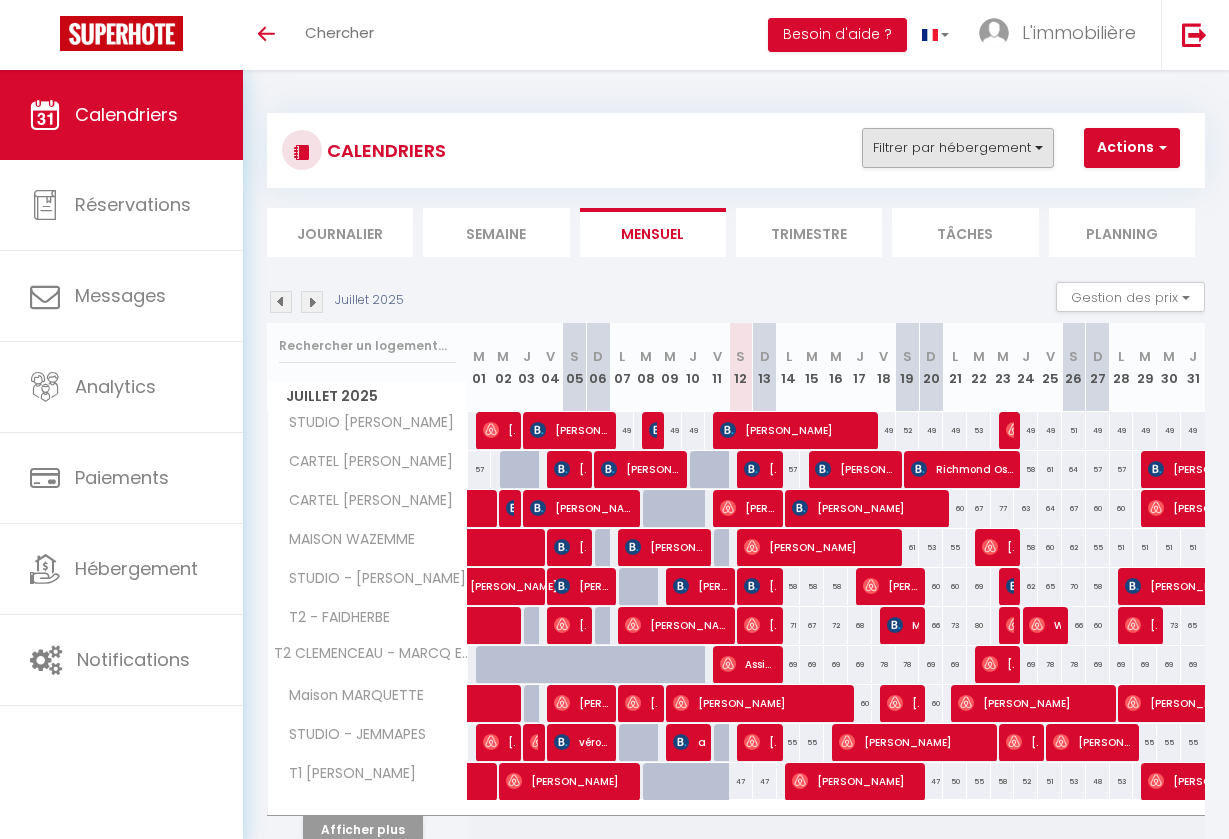 click on "Filtrer par hébergement" at bounding box center [958, 148] 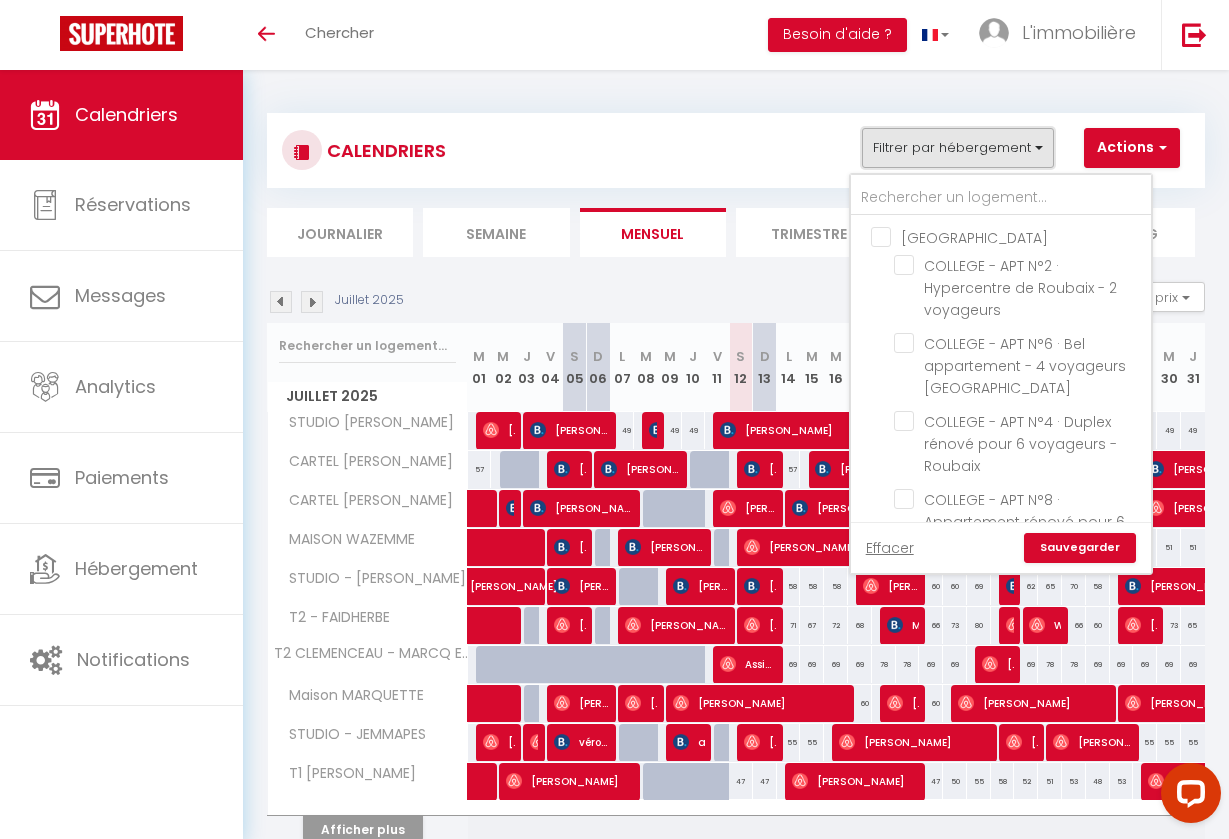 scroll, scrollTop: 0, scrollLeft: 0, axis: both 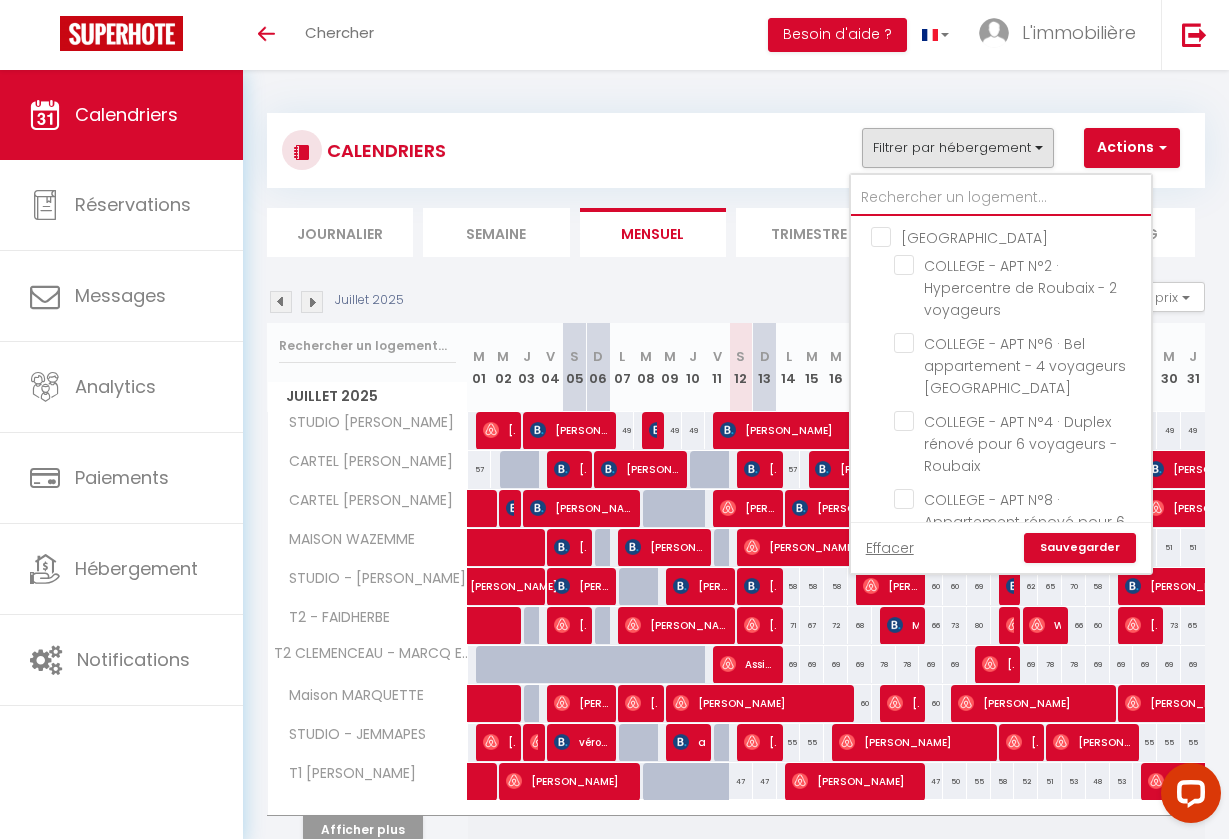 click at bounding box center [1001, 198] 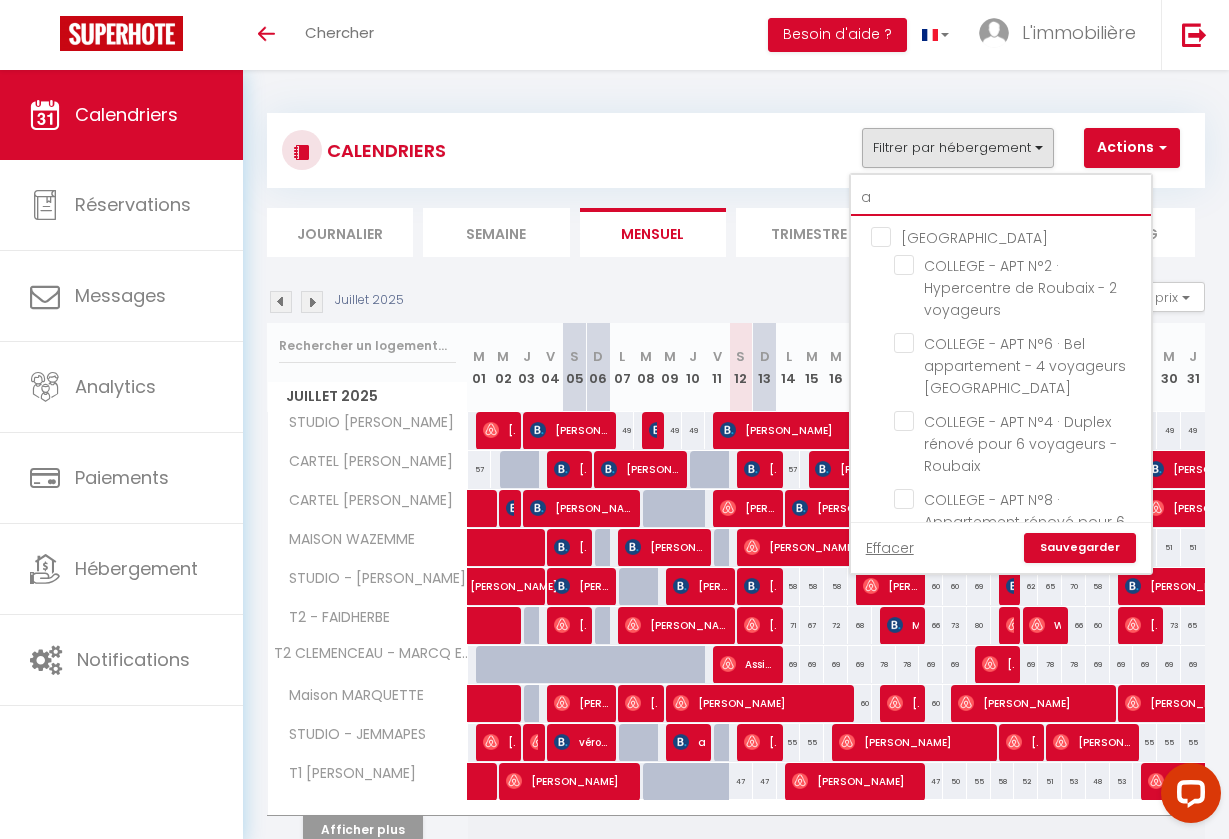 checkbox on "false" 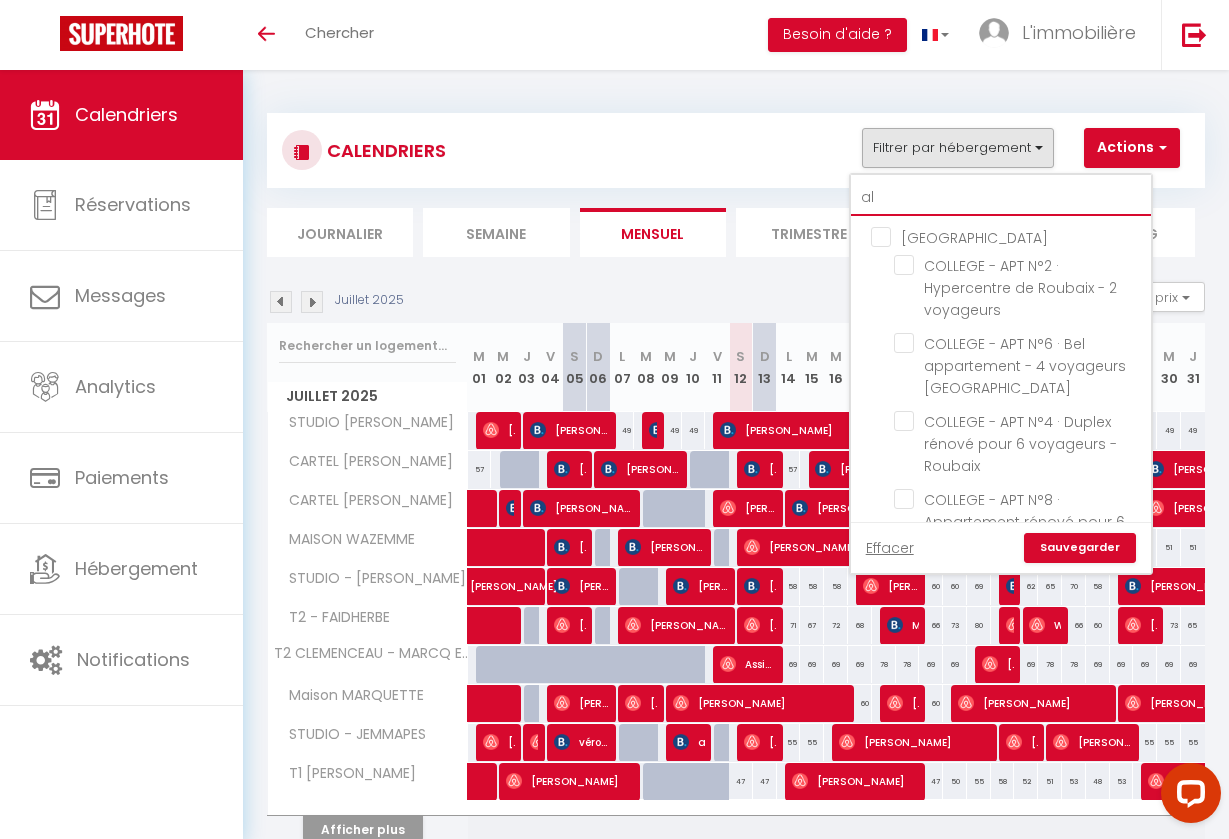checkbox on "false" 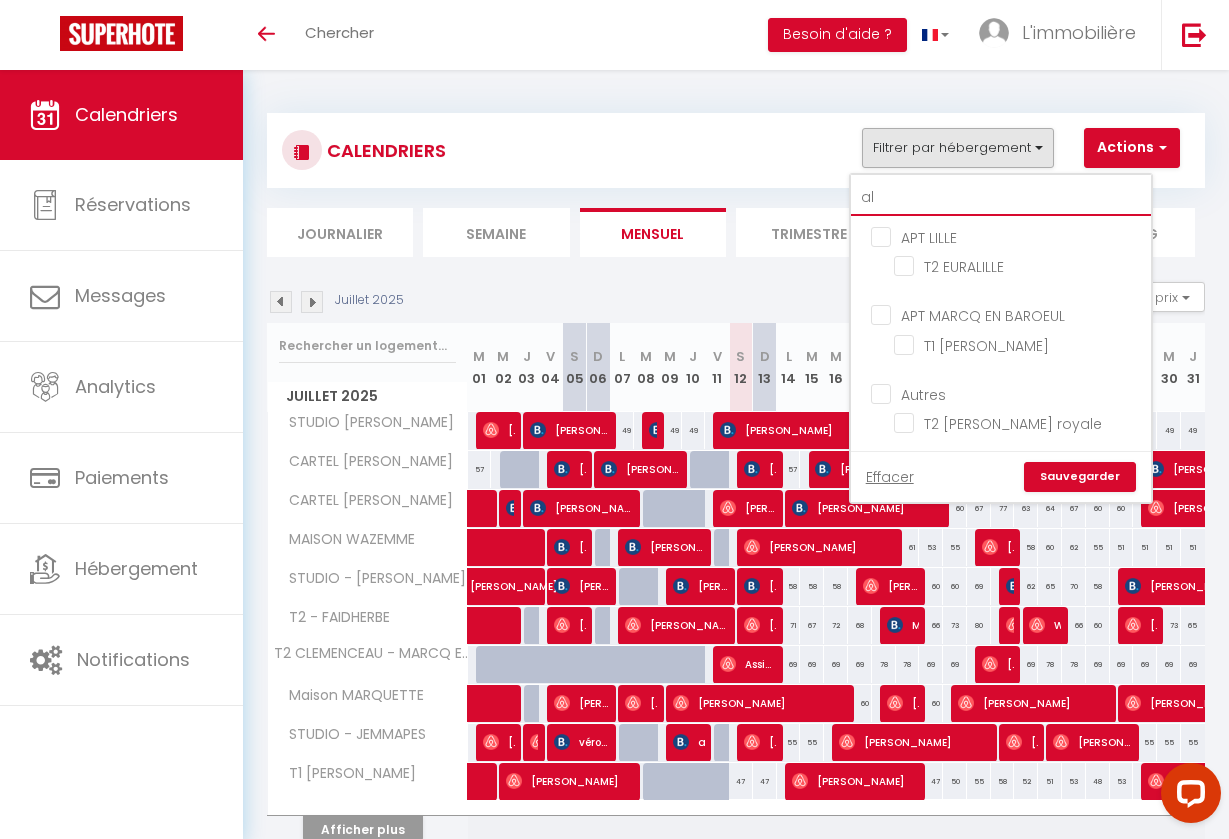 type on "ale" 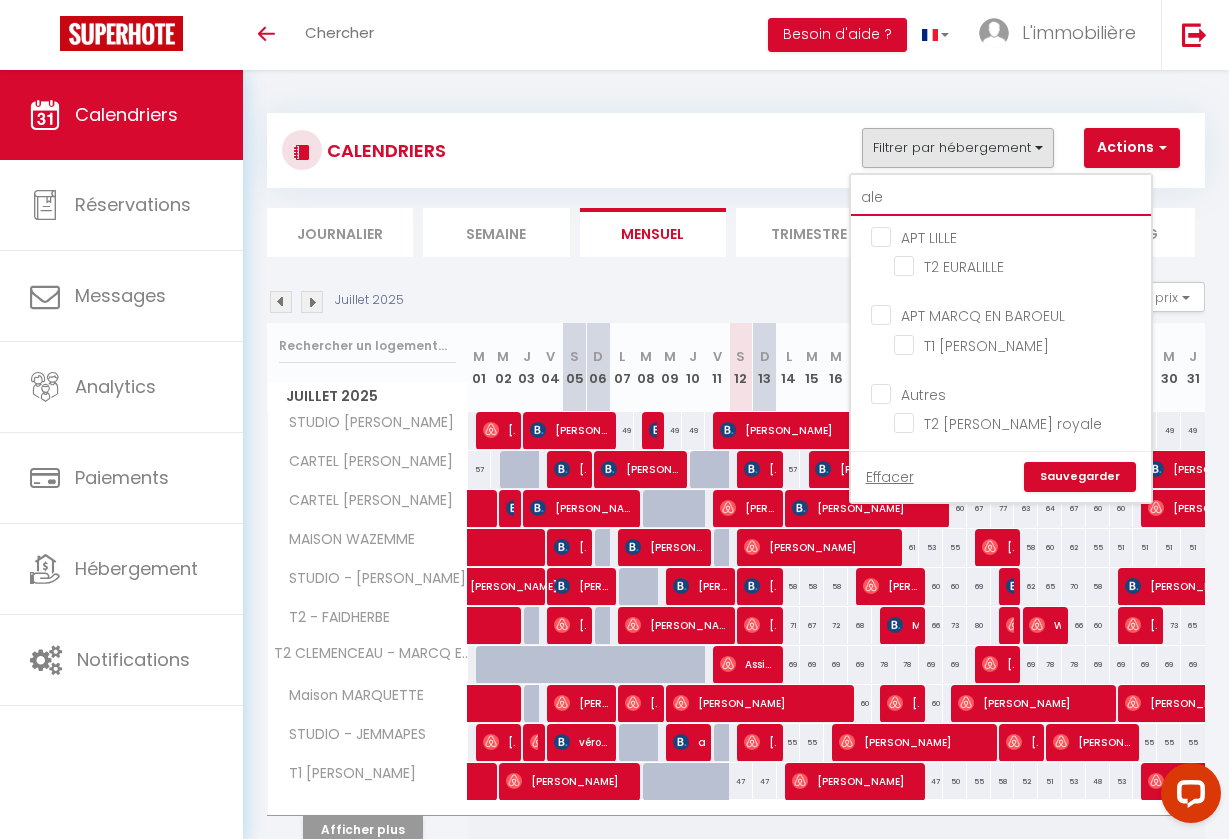 checkbox on "false" 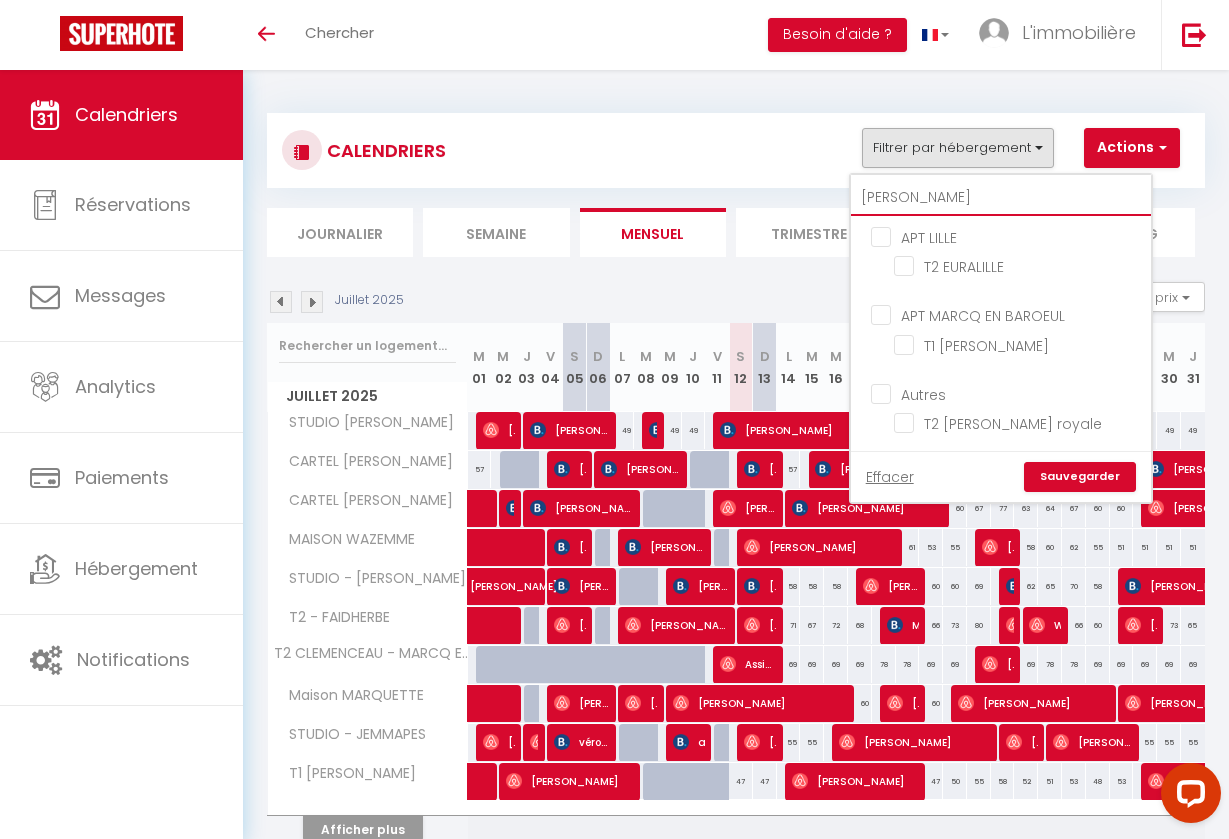 checkbox on "false" 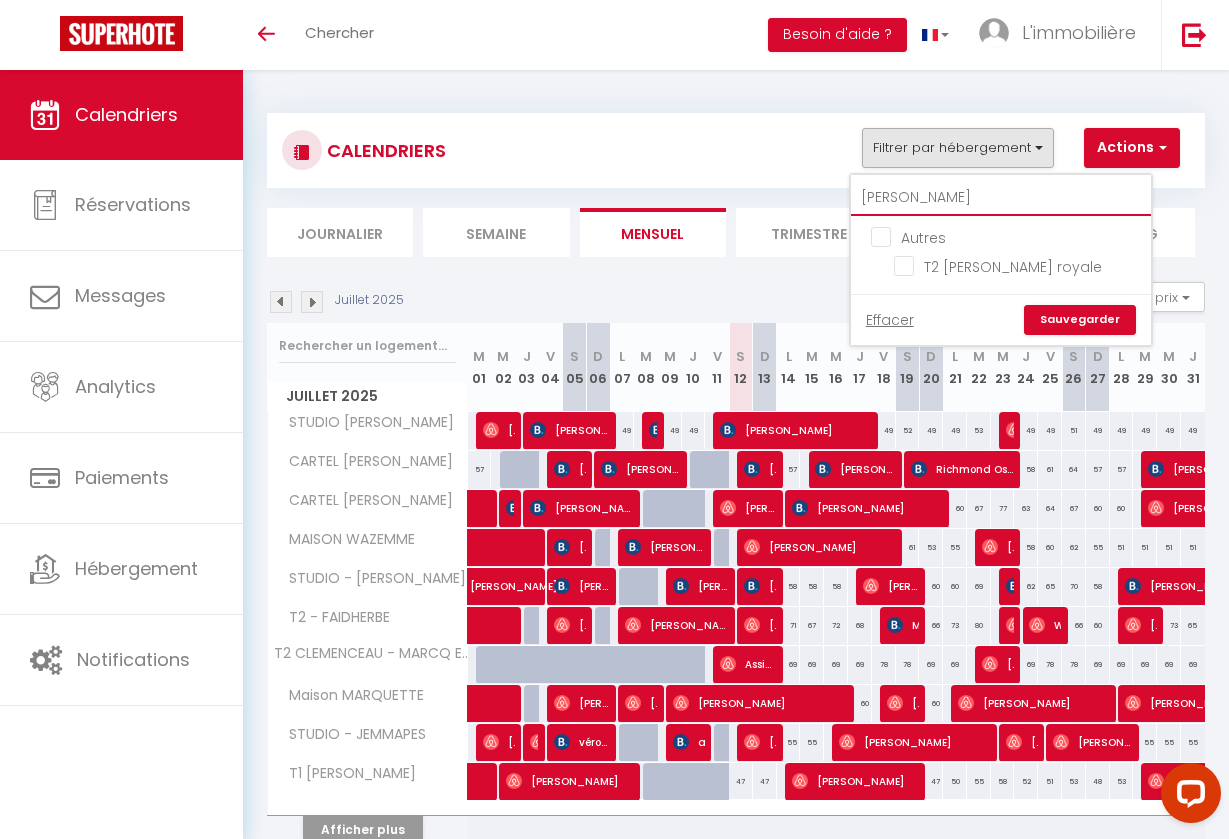 type on "Alex" 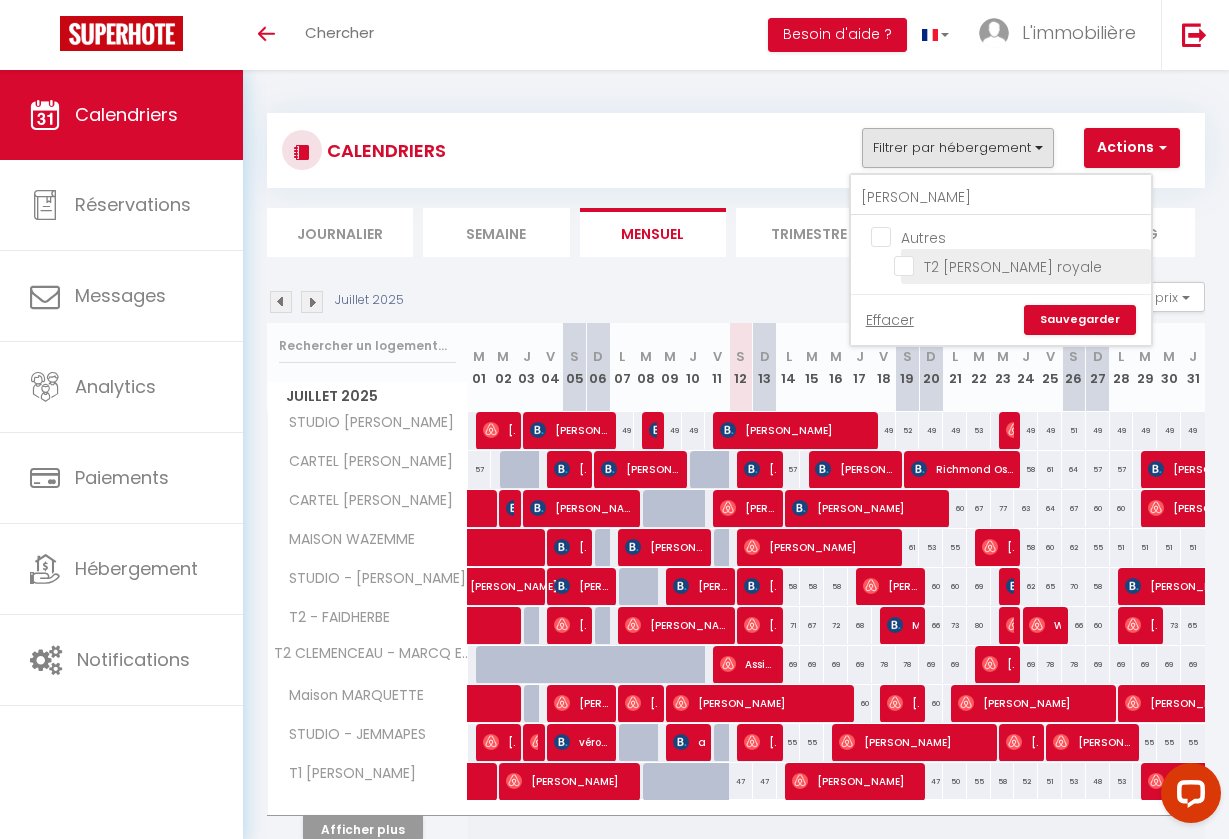 checkbox on "false" 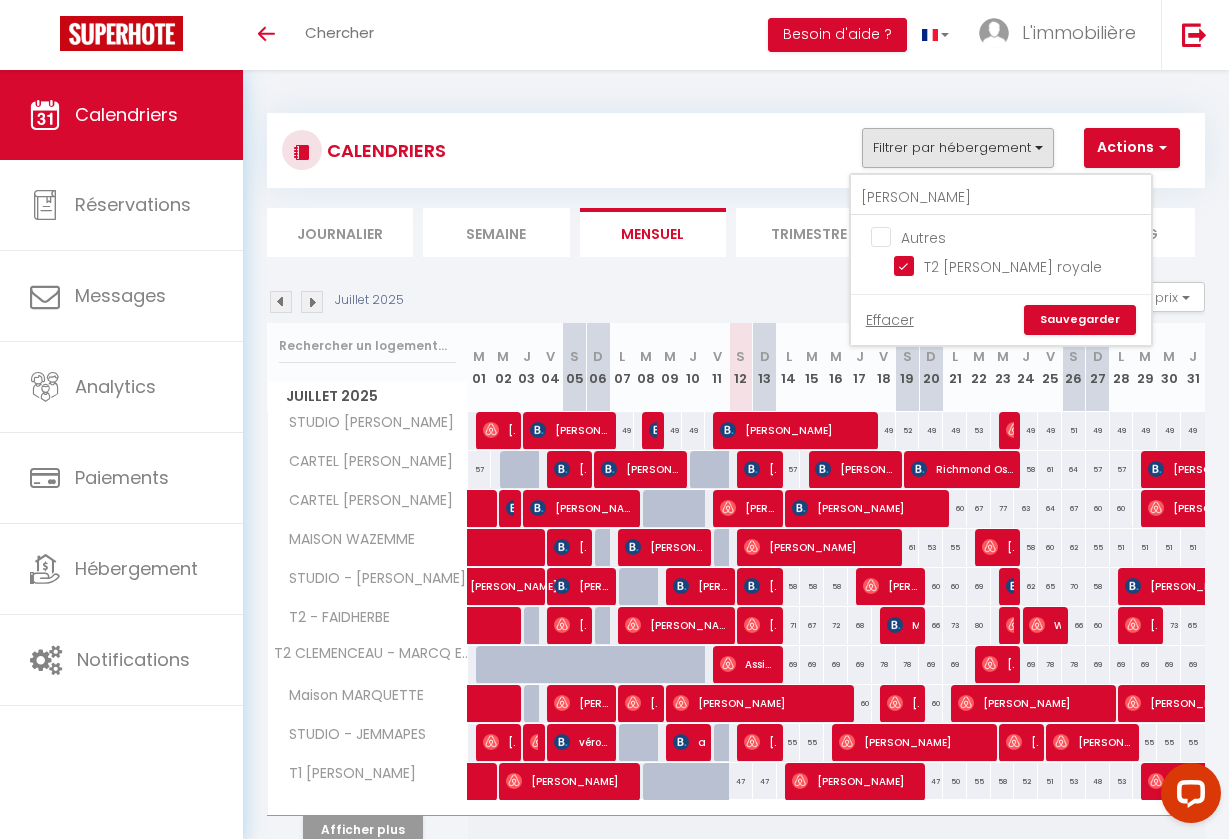 click on "Sauvegarder" at bounding box center (1080, 320) 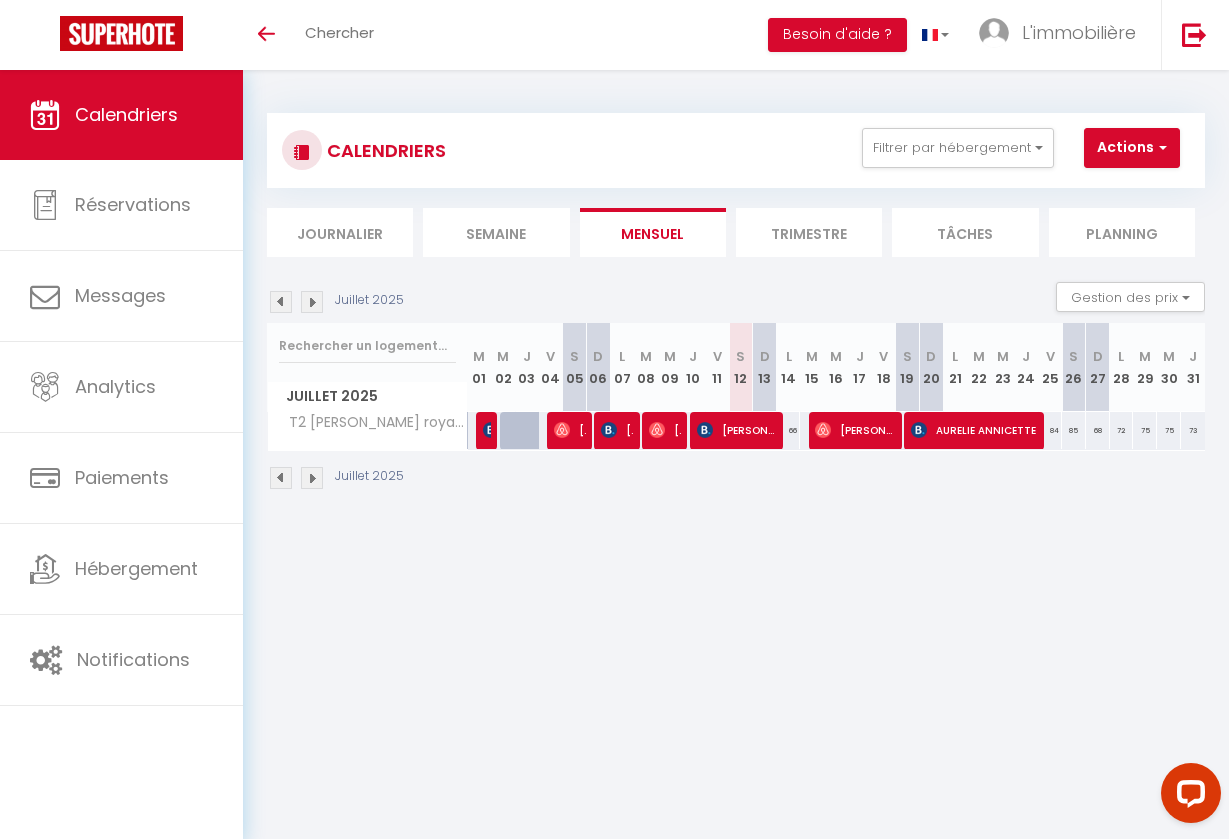 click at bounding box center [312, 478] 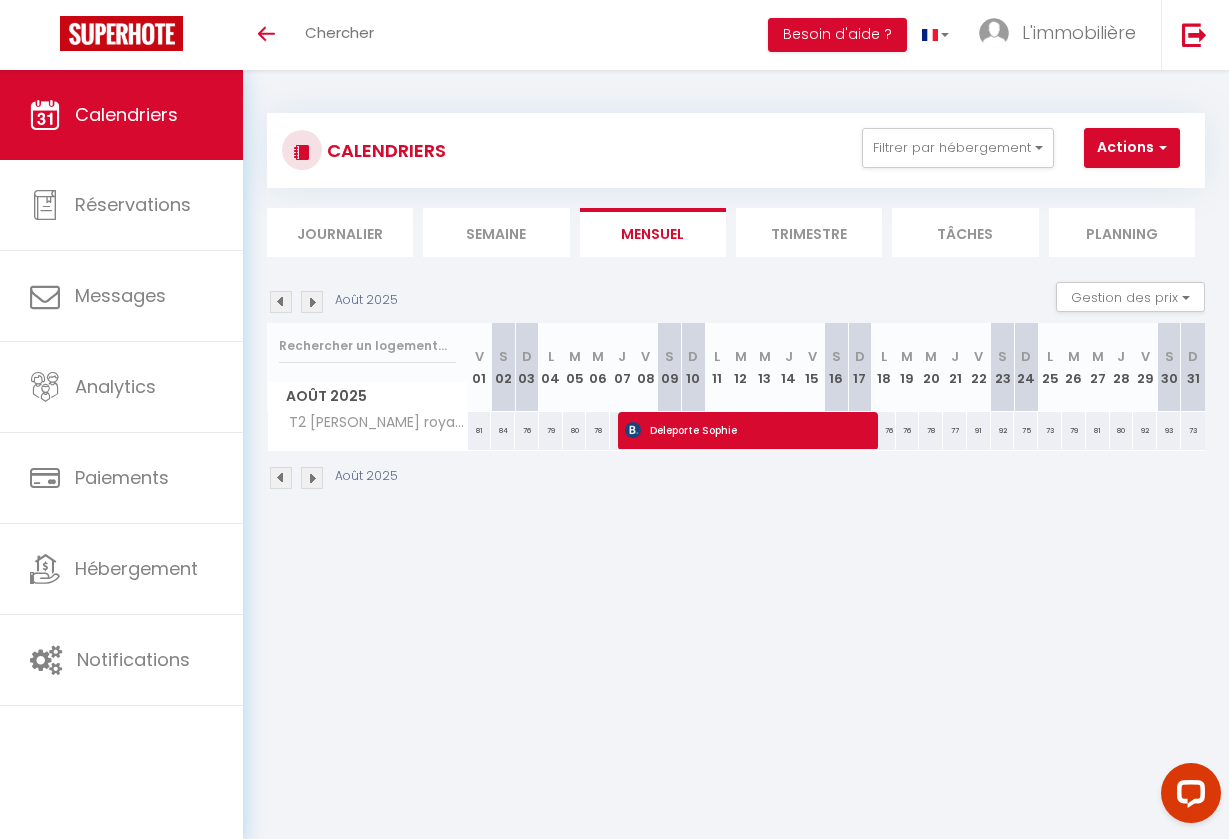 click at bounding box center [312, 478] 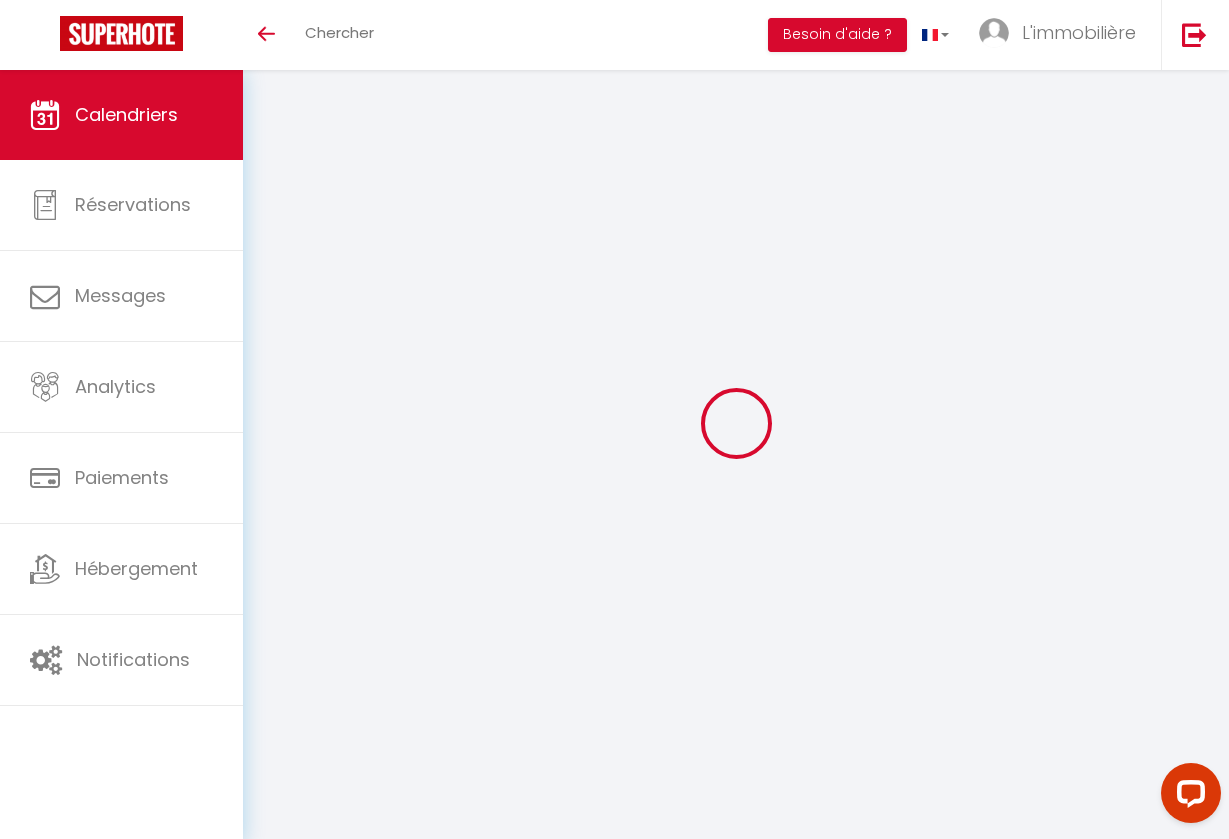select 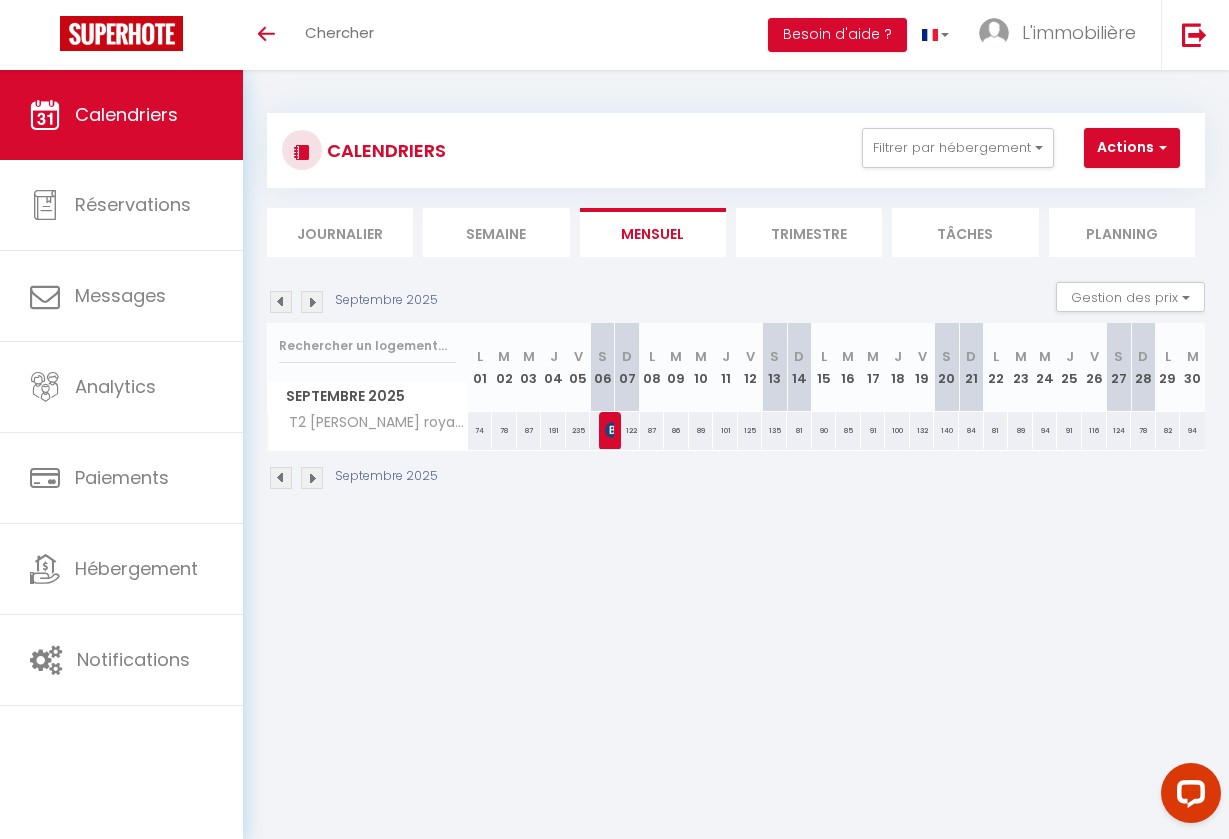 click on "122" at bounding box center (627, 430) 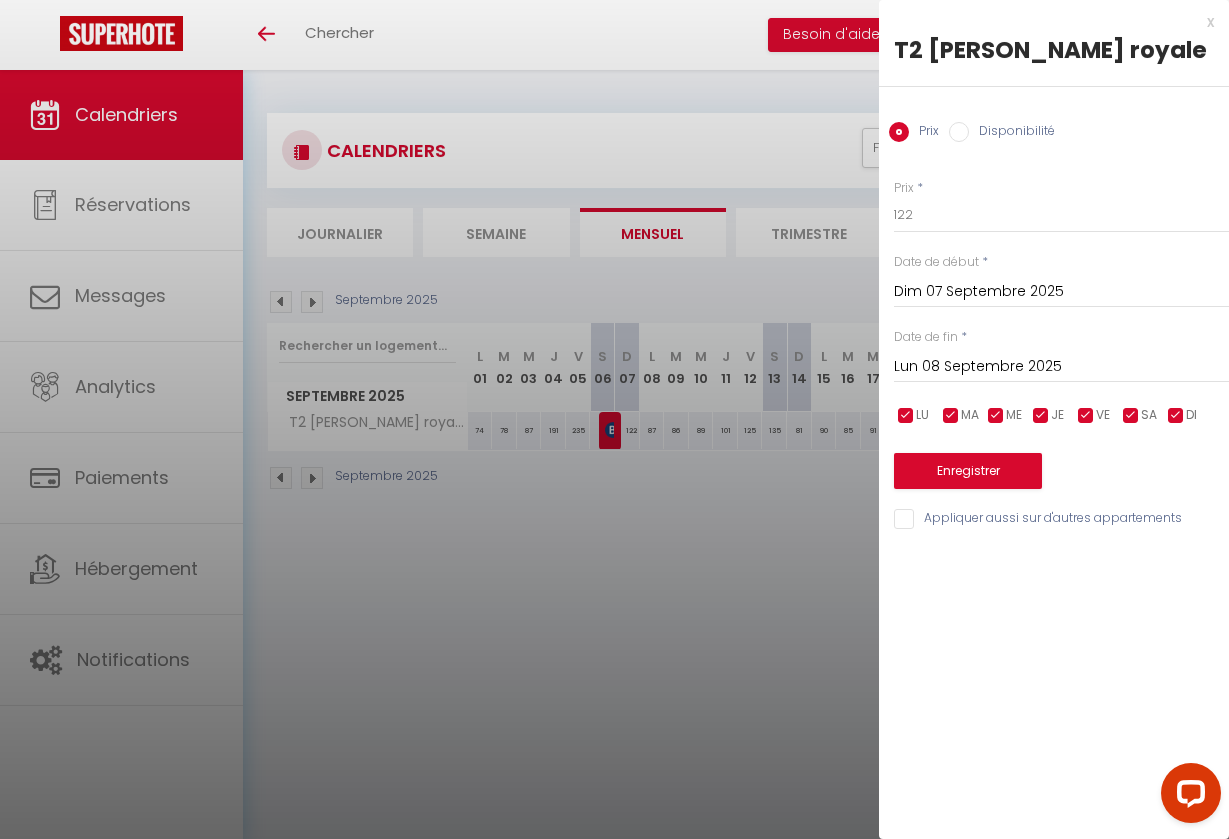 click on "x" at bounding box center [1046, 22] 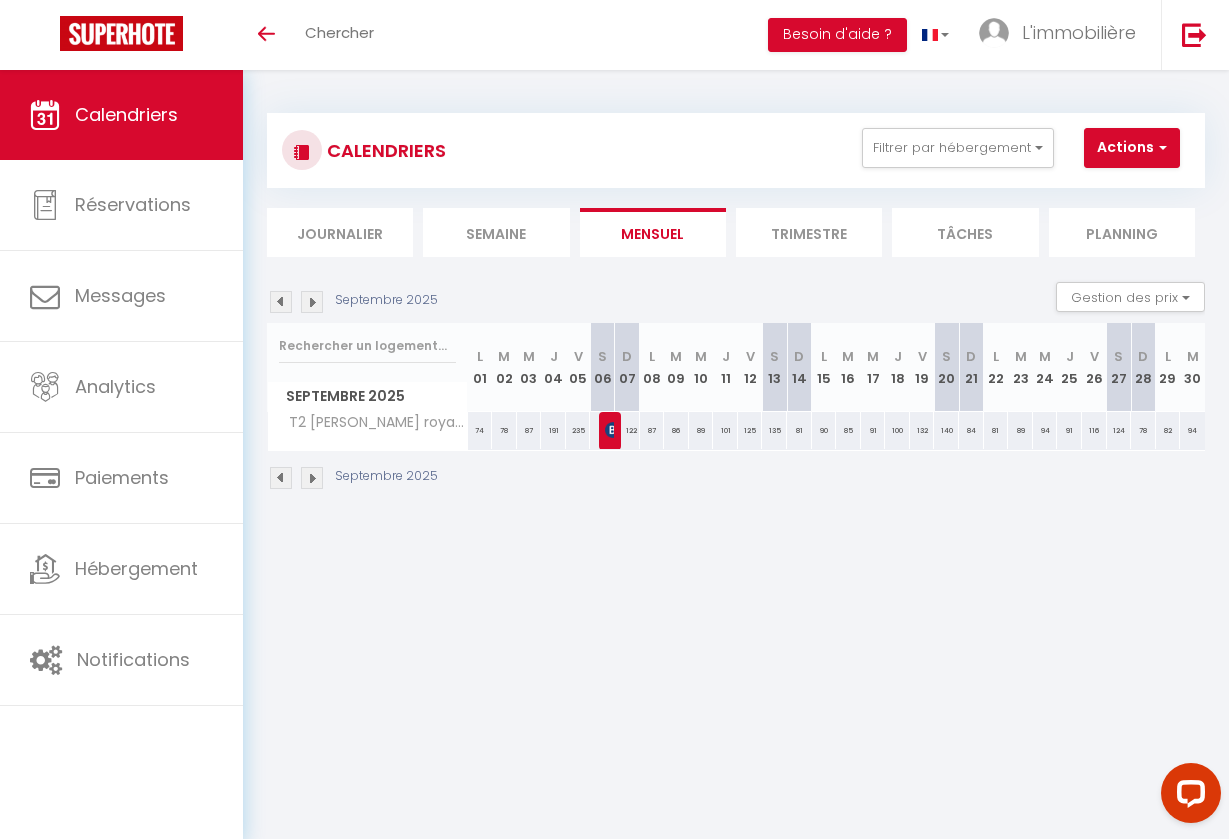 click at bounding box center (613, 430) 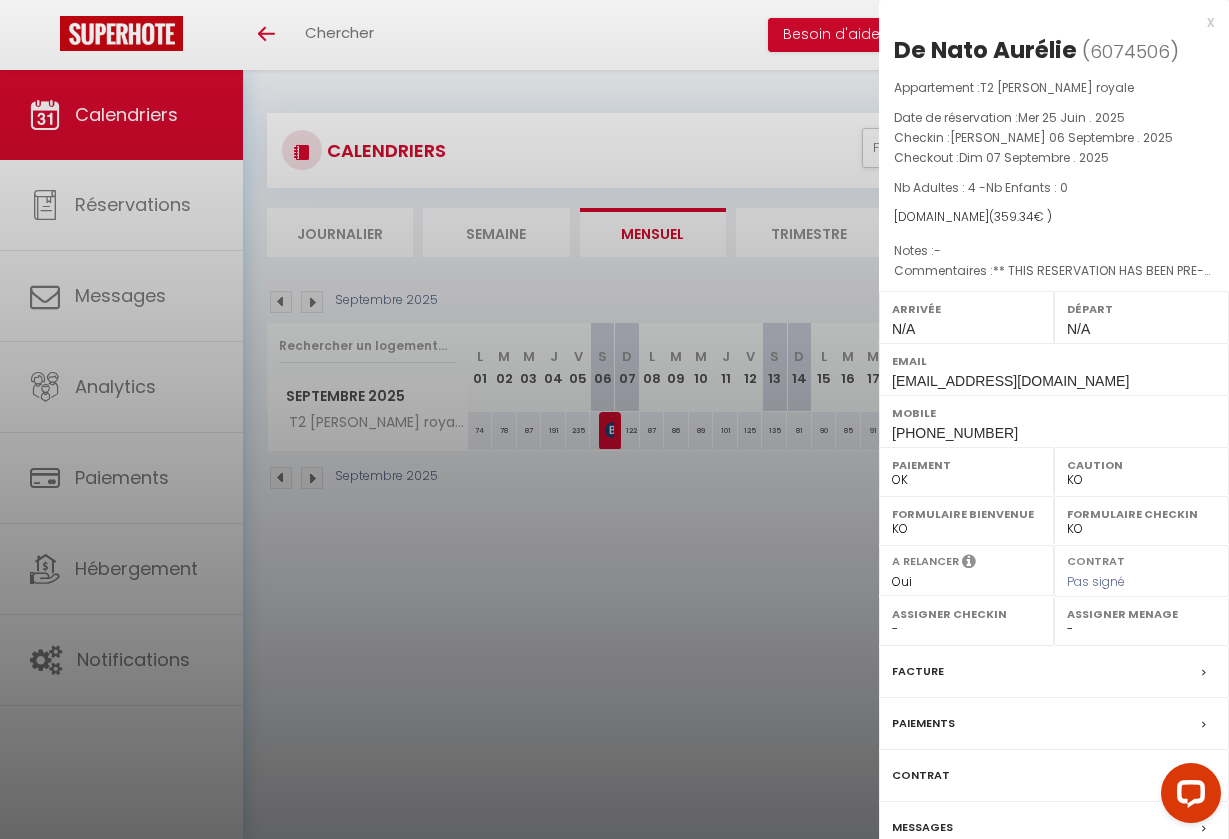 click on "x" at bounding box center [1046, 22] 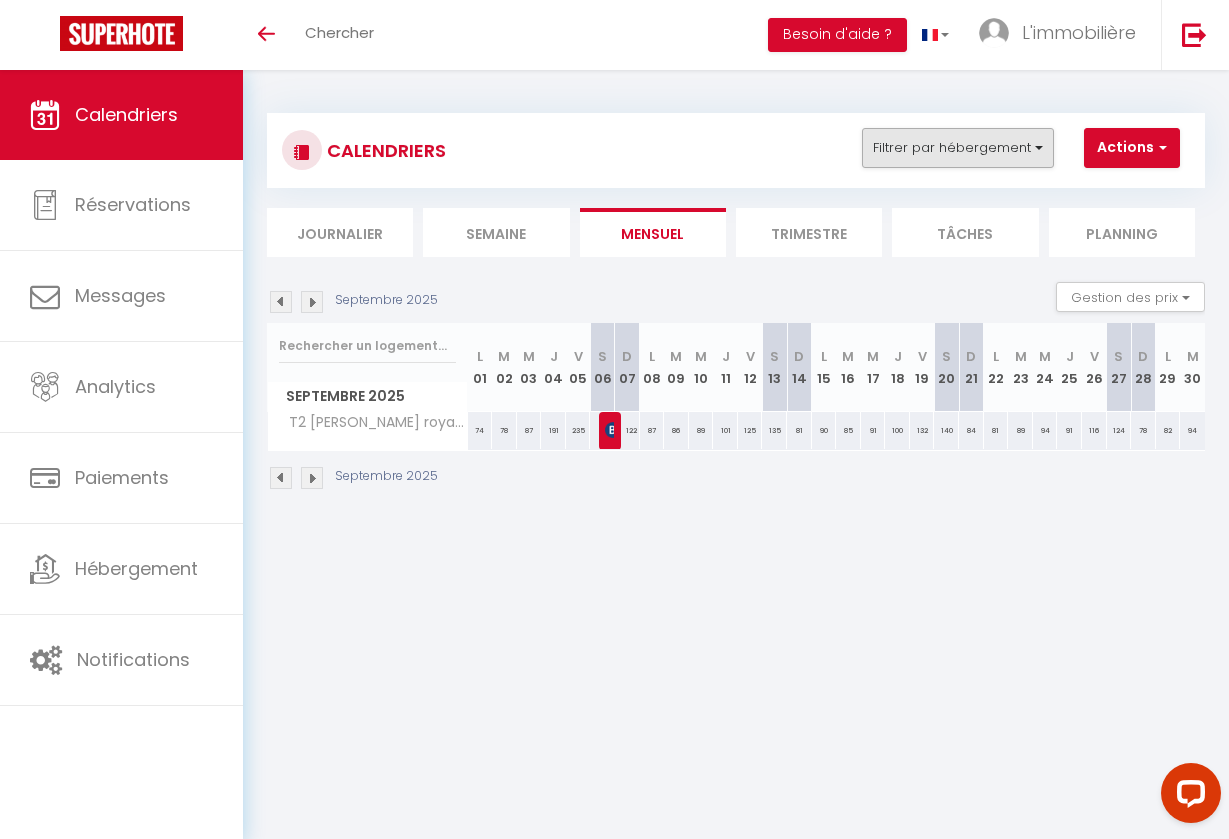 click on "Filtrer par hébergement" at bounding box center (958, 148) 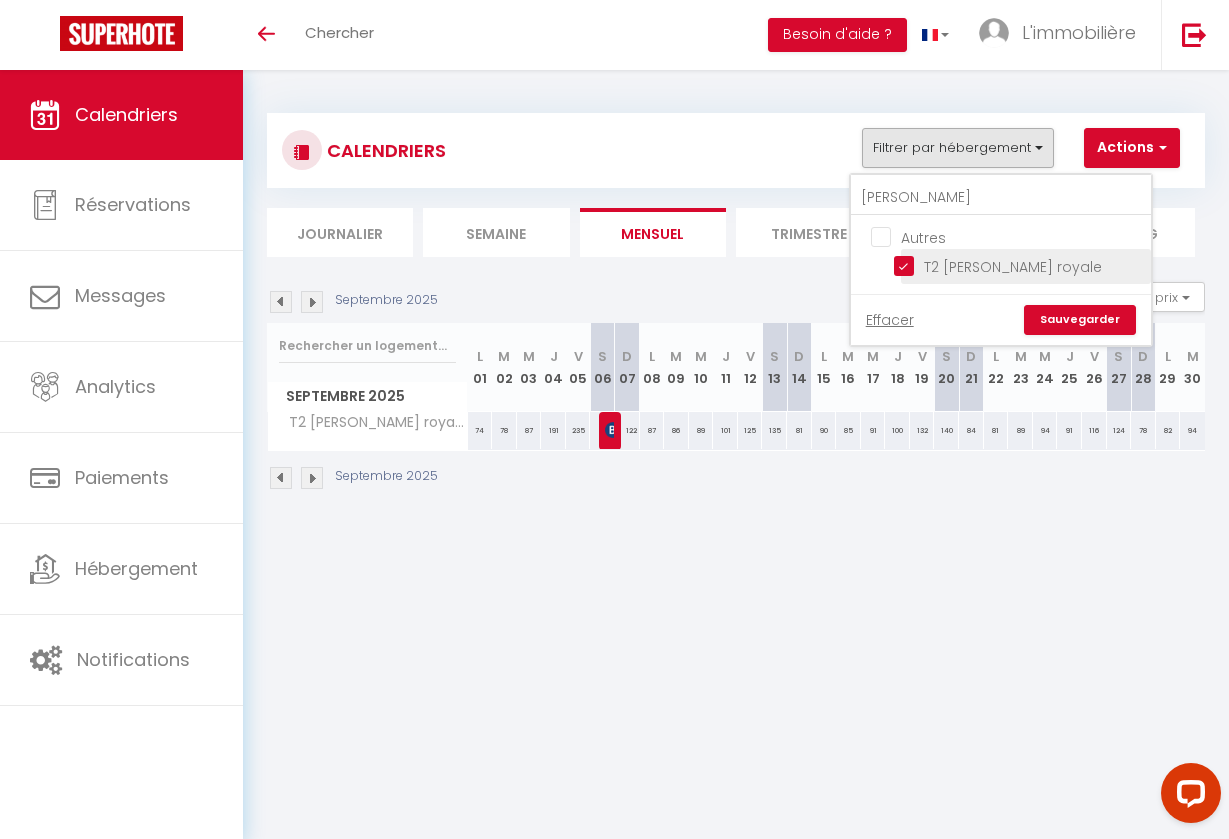 click on "T2 [PERSON_NAME] royale" at bounding box center (1019, 265) 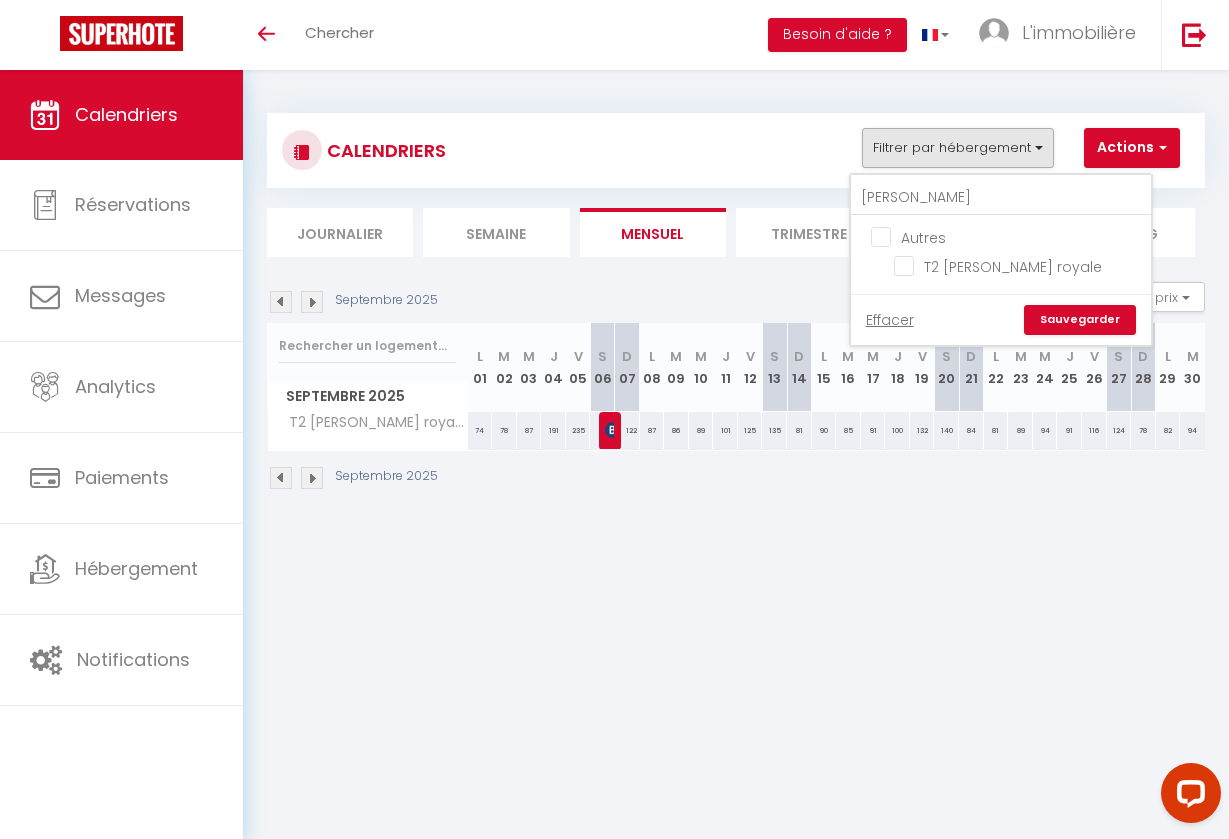 click on "Sauvegarder" at bounding box center (1080, 320) 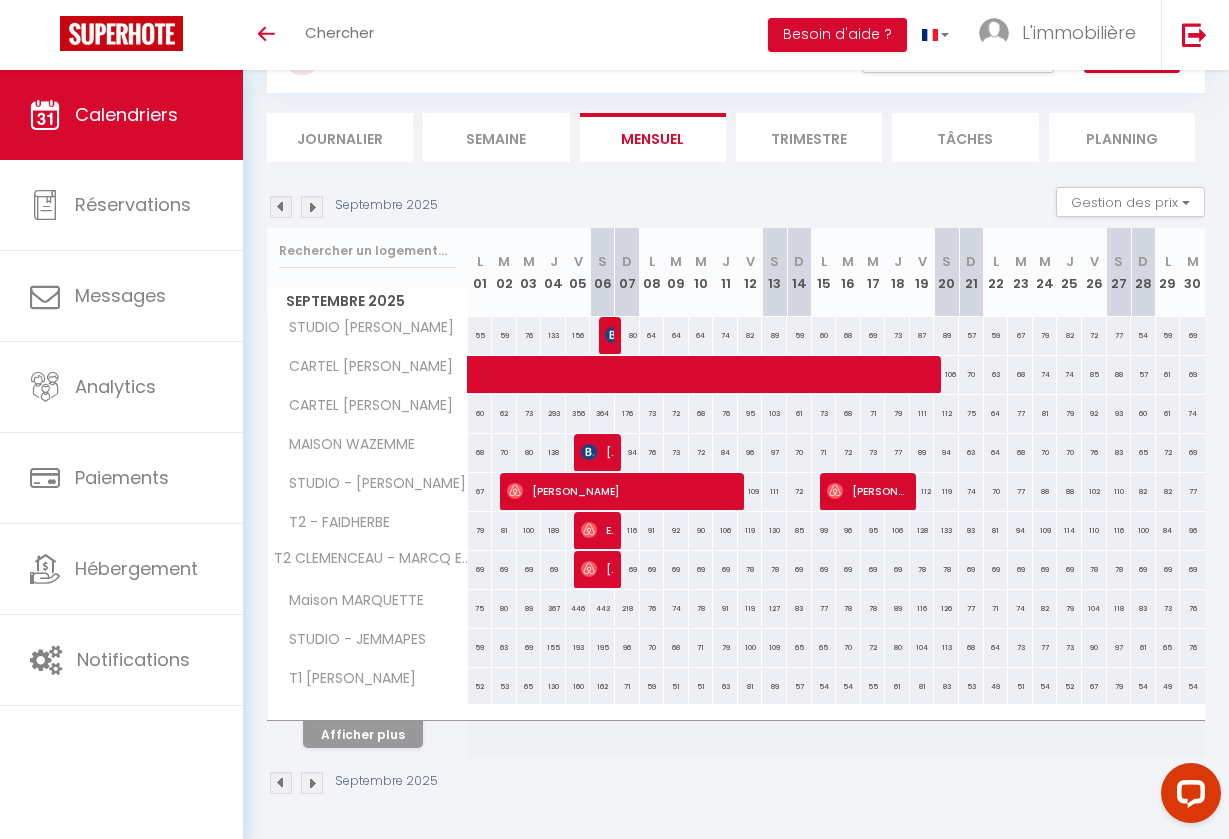 scroll, scrollTop: 93, scrollLeft: 0, axis: vertical 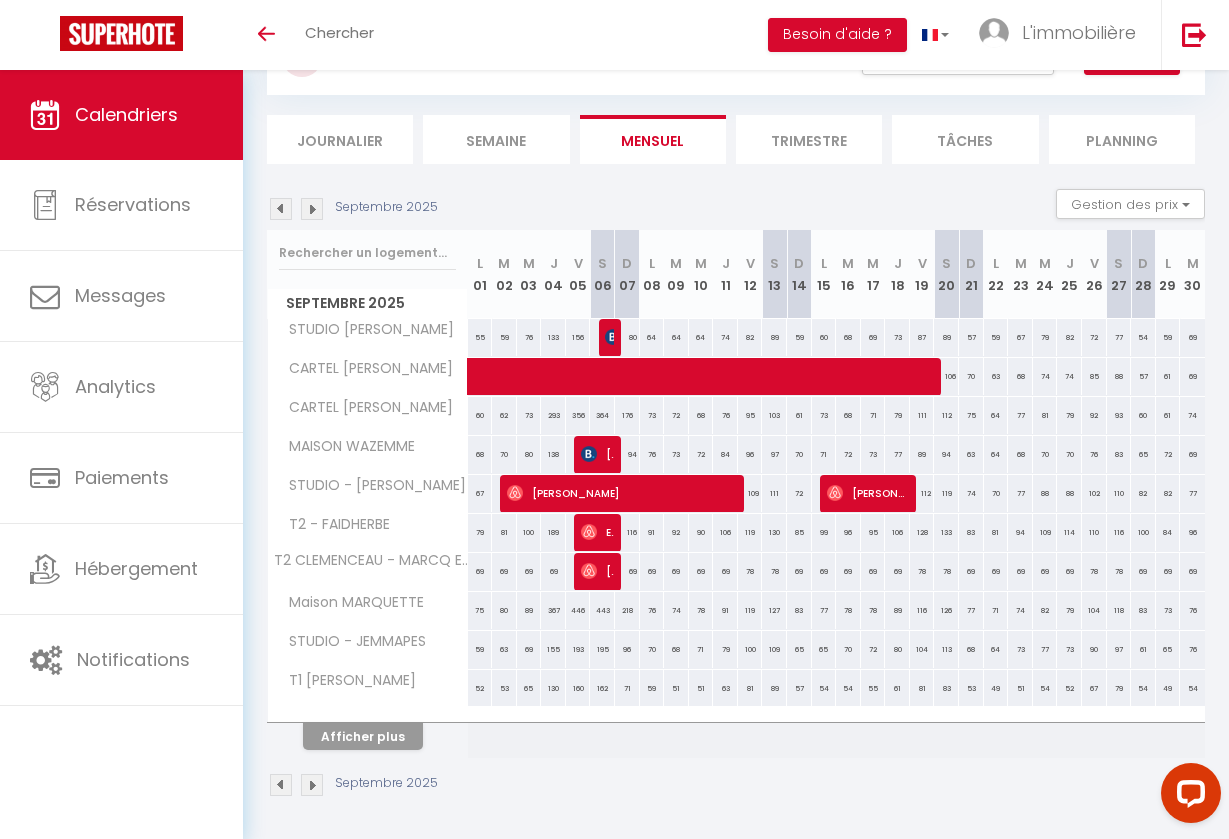 click on "Afficher plus" at bounding box center [363, 736] 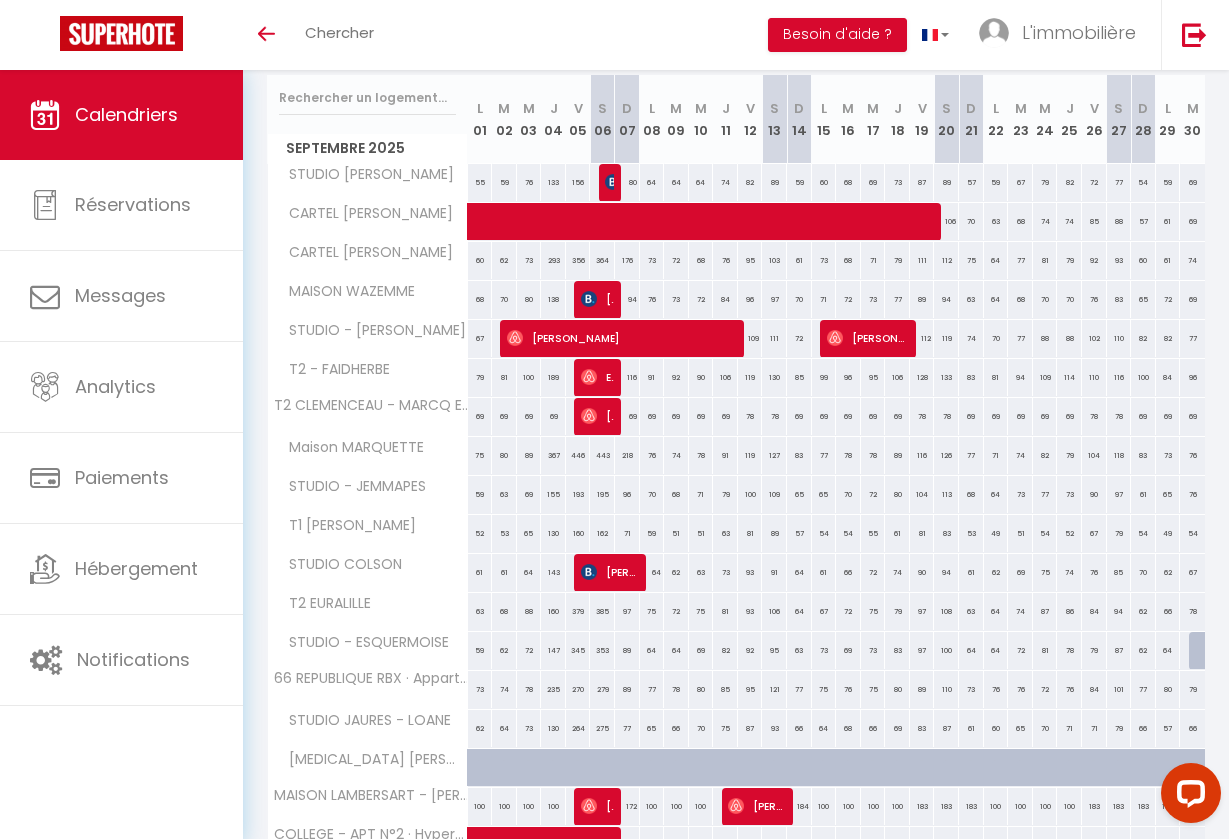 scroll, scrollTop: 249, scrollLeft: 0, axis: vertical 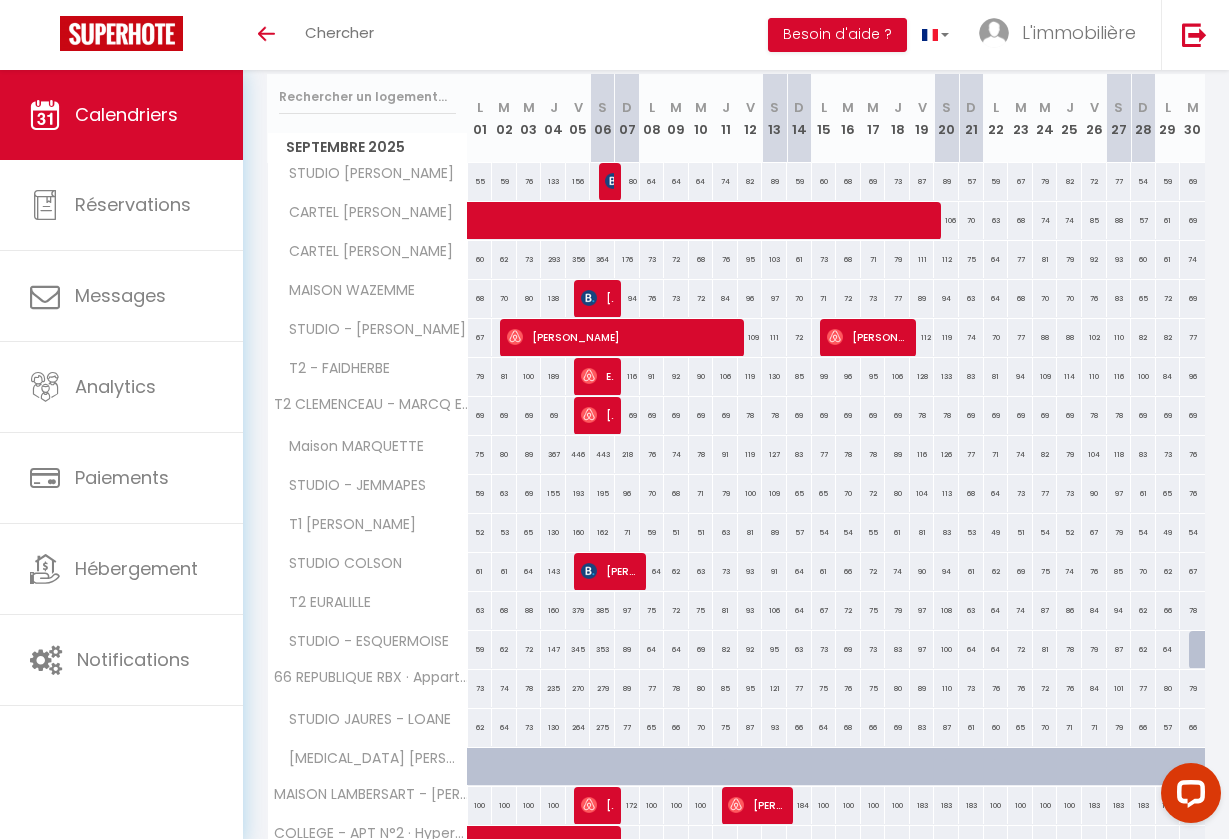 click on "Frédéric Prémel" at bounding box center (623, 337) 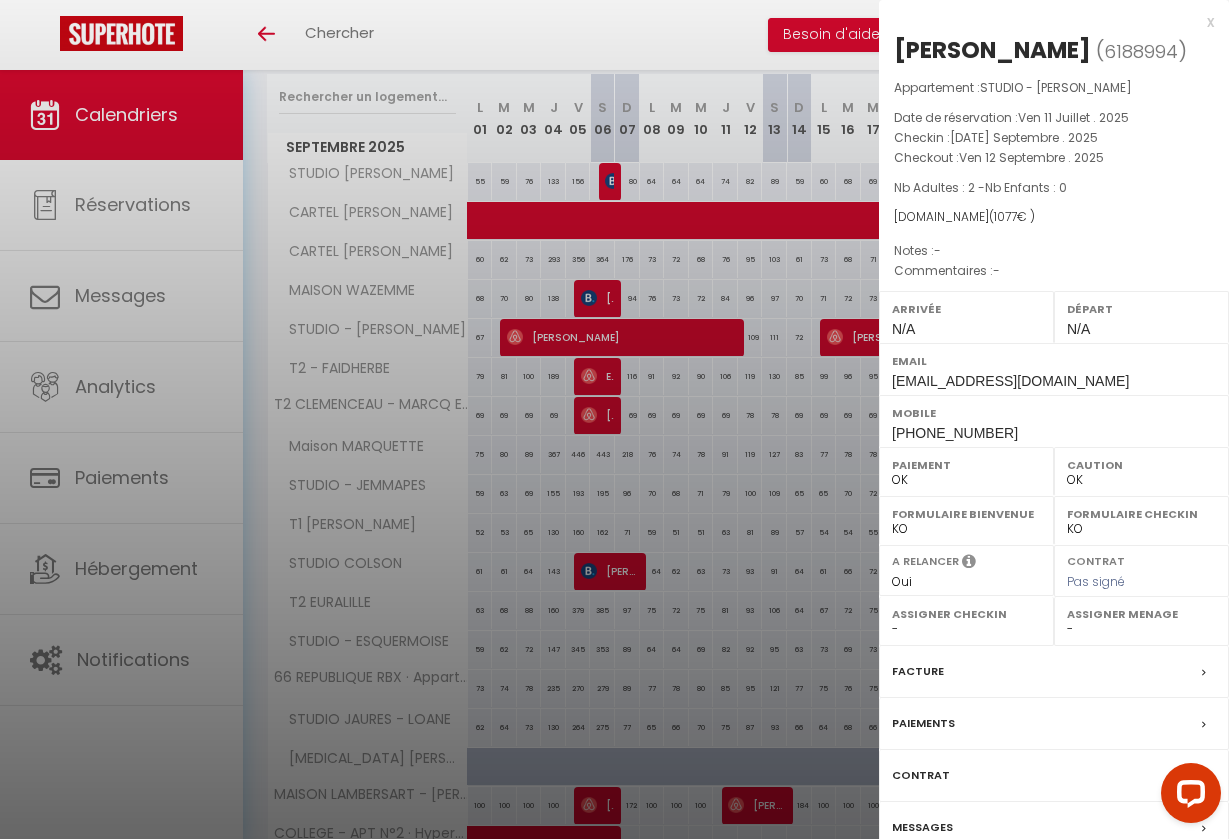 click on "x" at bounding box center [1046, 22] 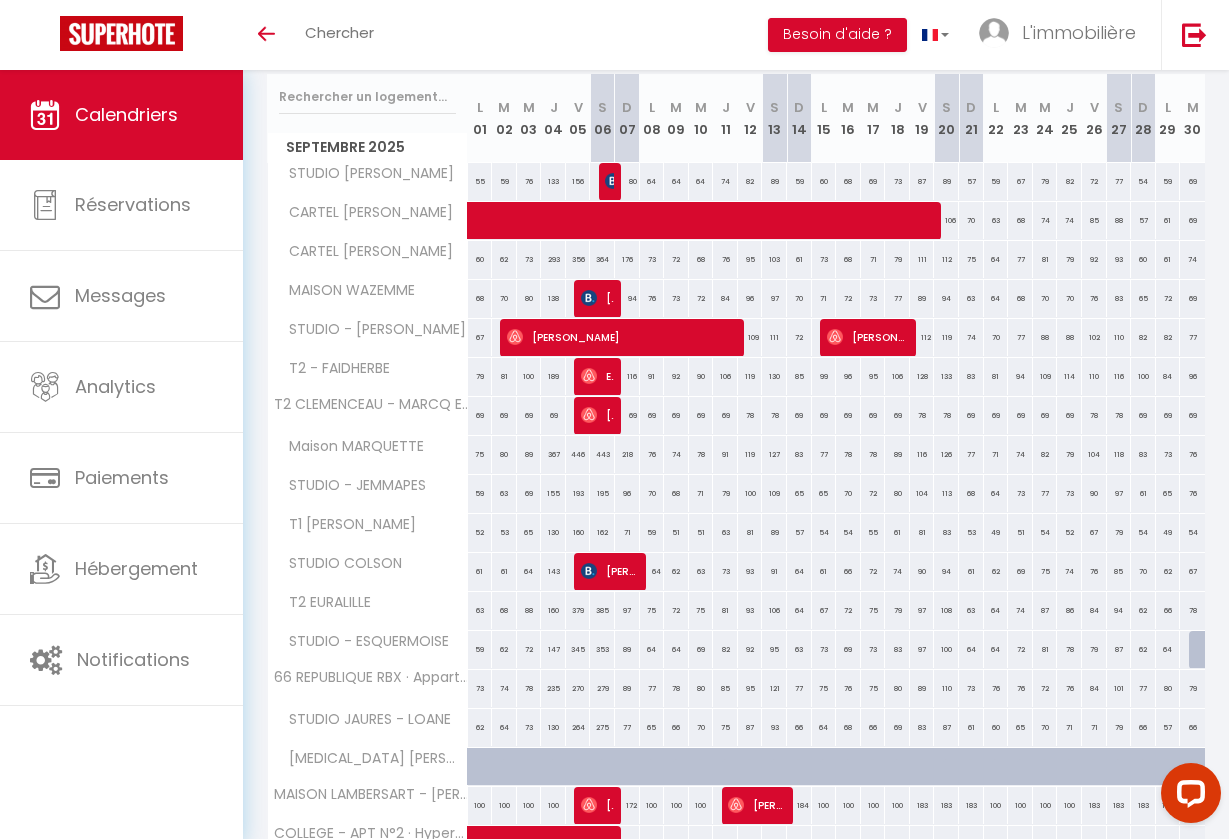 click on "Anne-Laure Bosca" at bounding box center [868, 337] 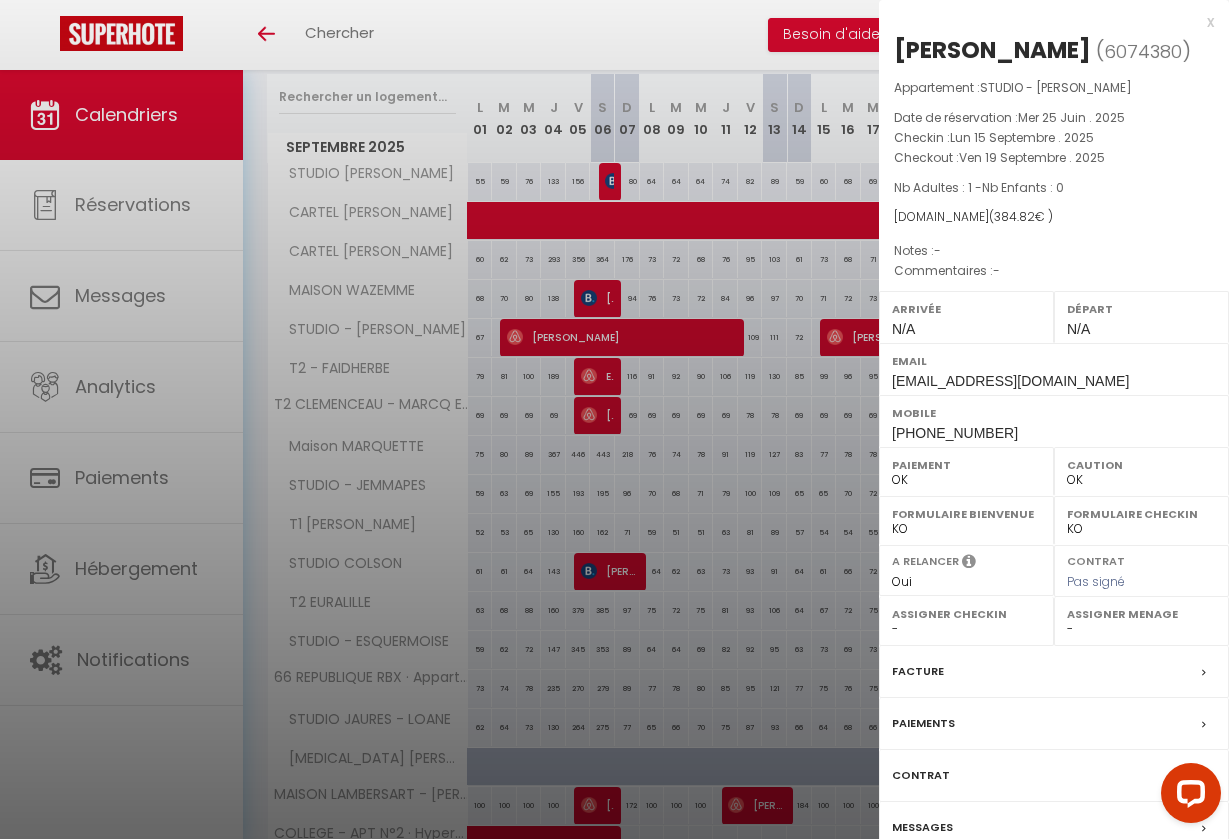 click on "x" at bounding box center (1046, 22) 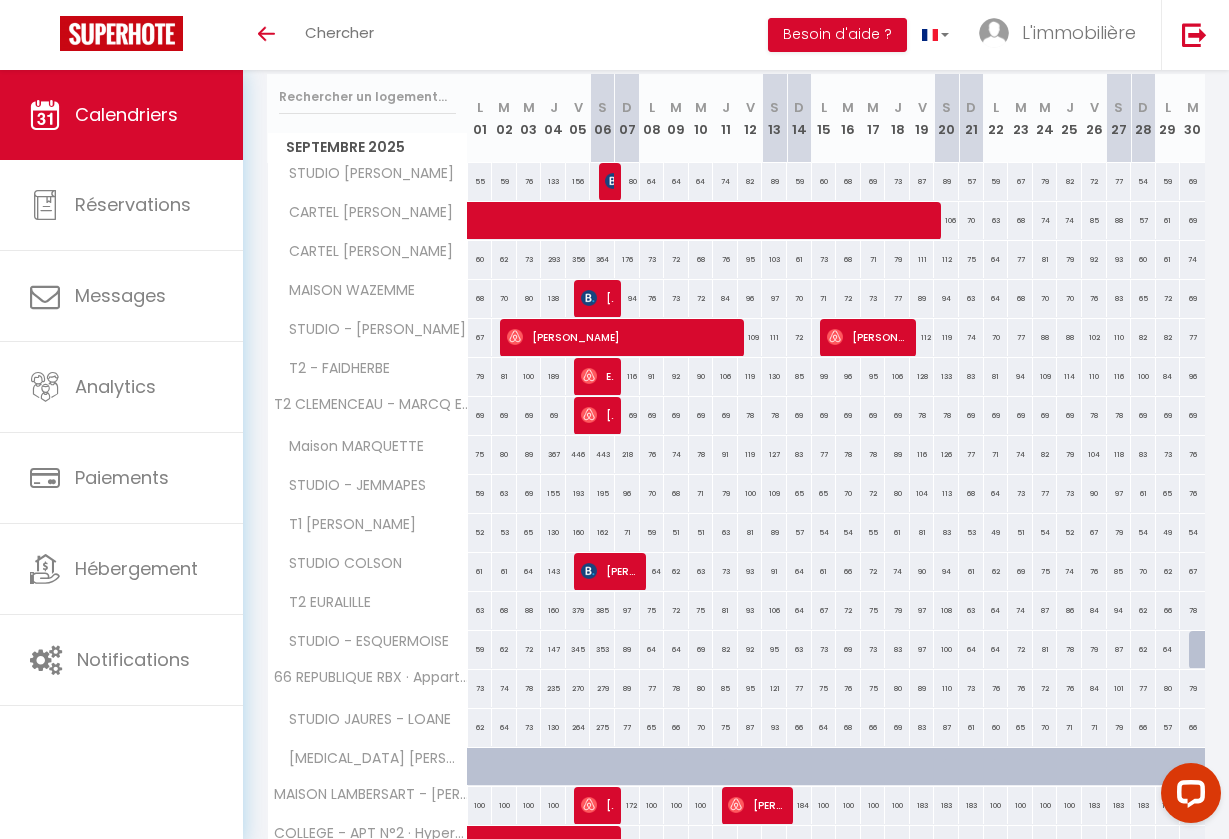 click on "Toggle menubar     Chercher   BUTTON
Besoin d'aide ?
L'immobilière   Paramètres        Équipe" at bounding box center [679, 35] 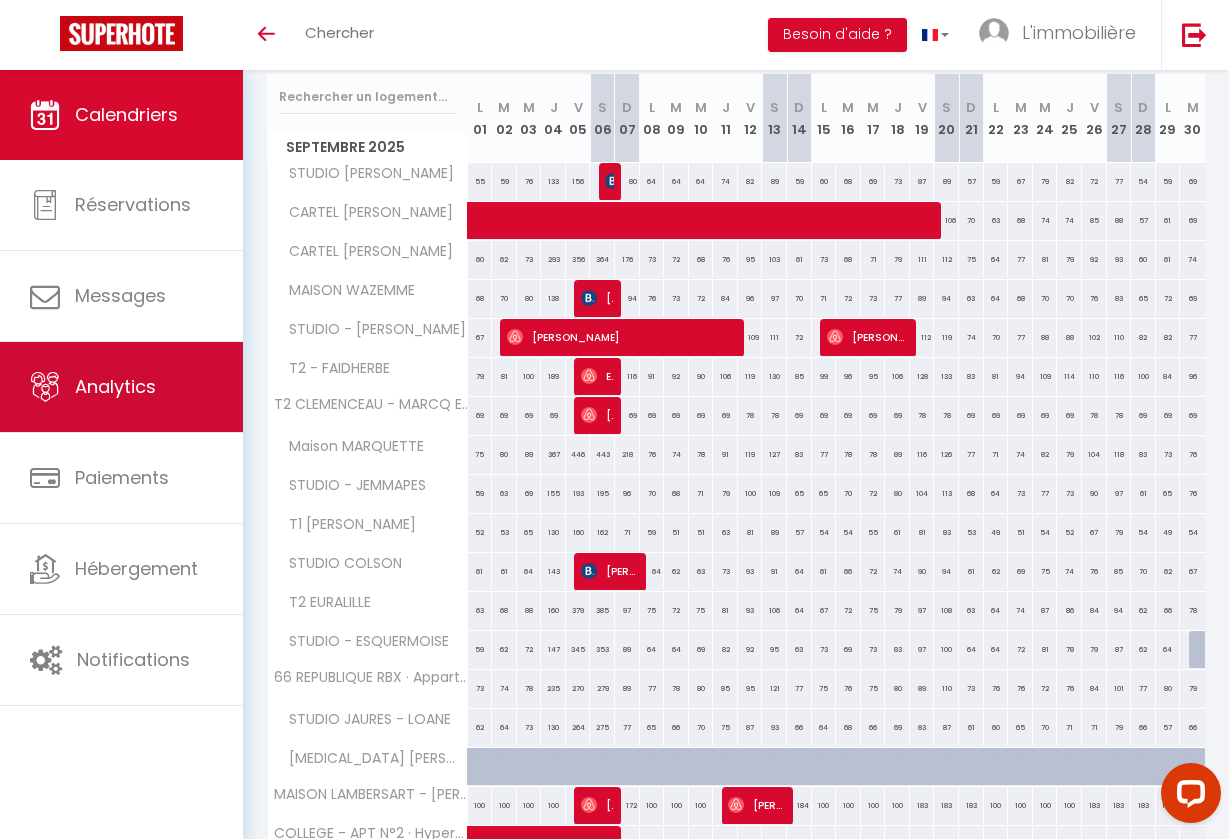 click on "Analytics" at bounding box center (121, 387) 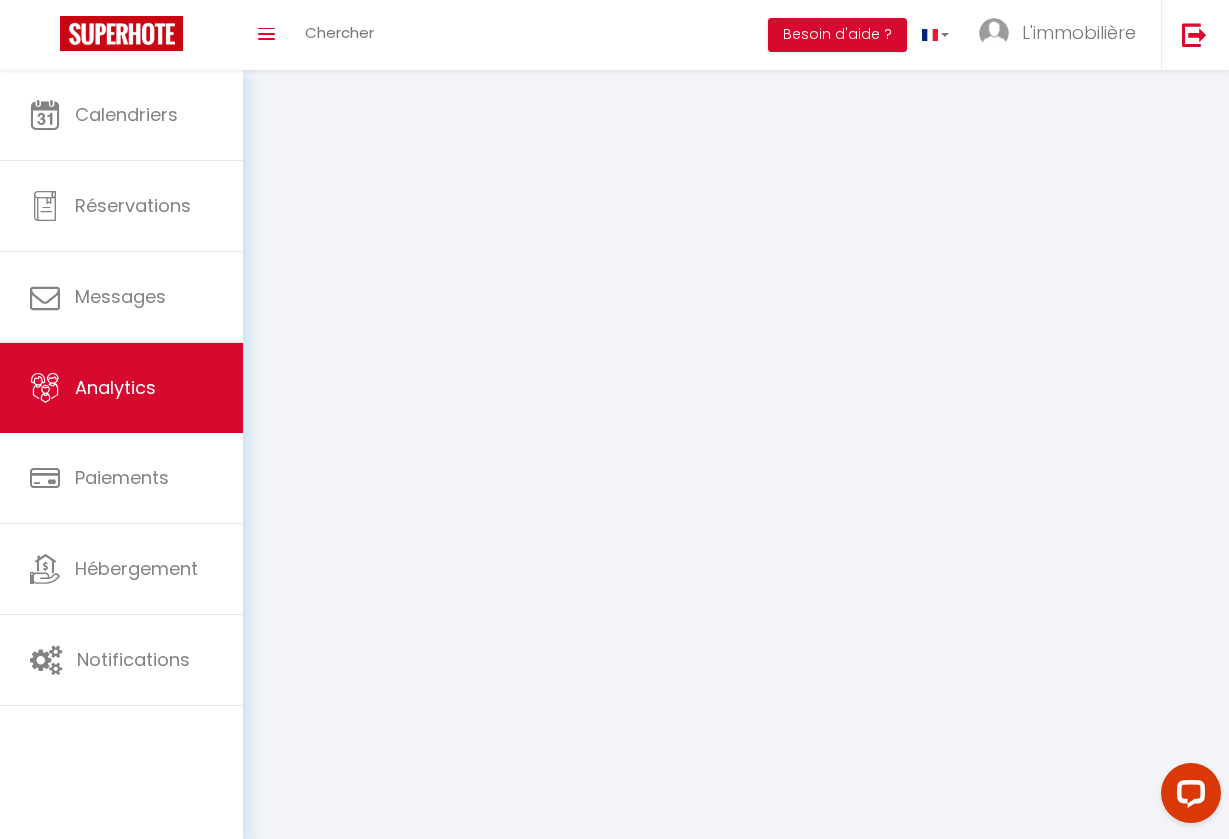 scroll, scrollTop: 0, scrollLeft: 0, axis: both 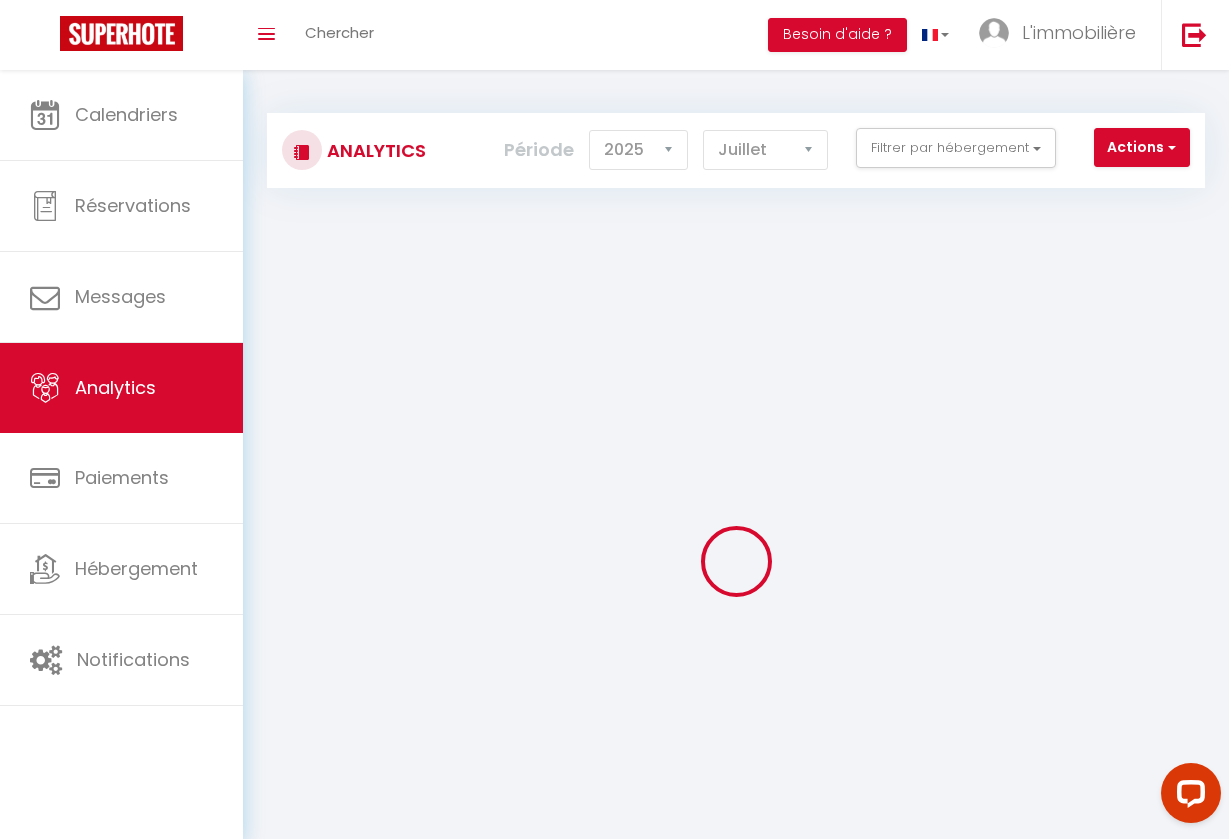 click on "Actions" at bounding box center (1142, 148) 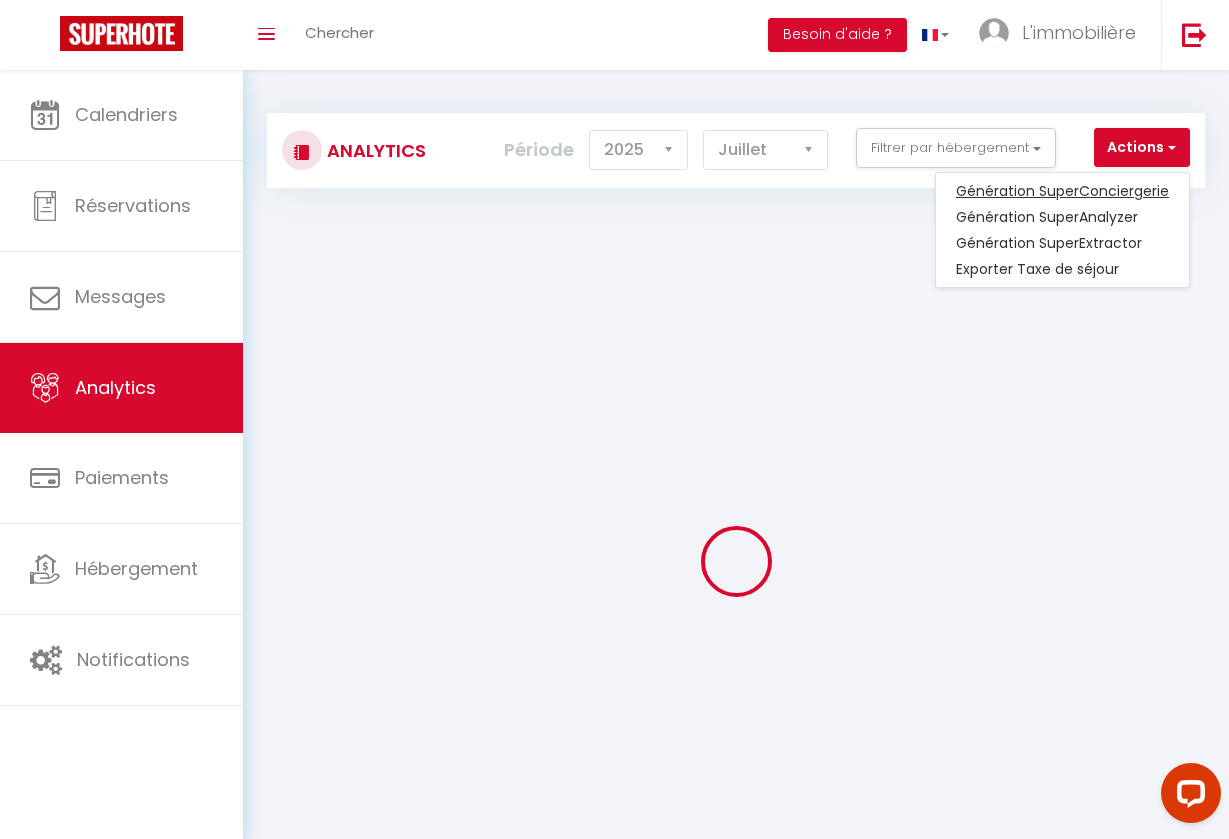 click on "Génération SuperConciergerie" at bounding box center (1062, 191) 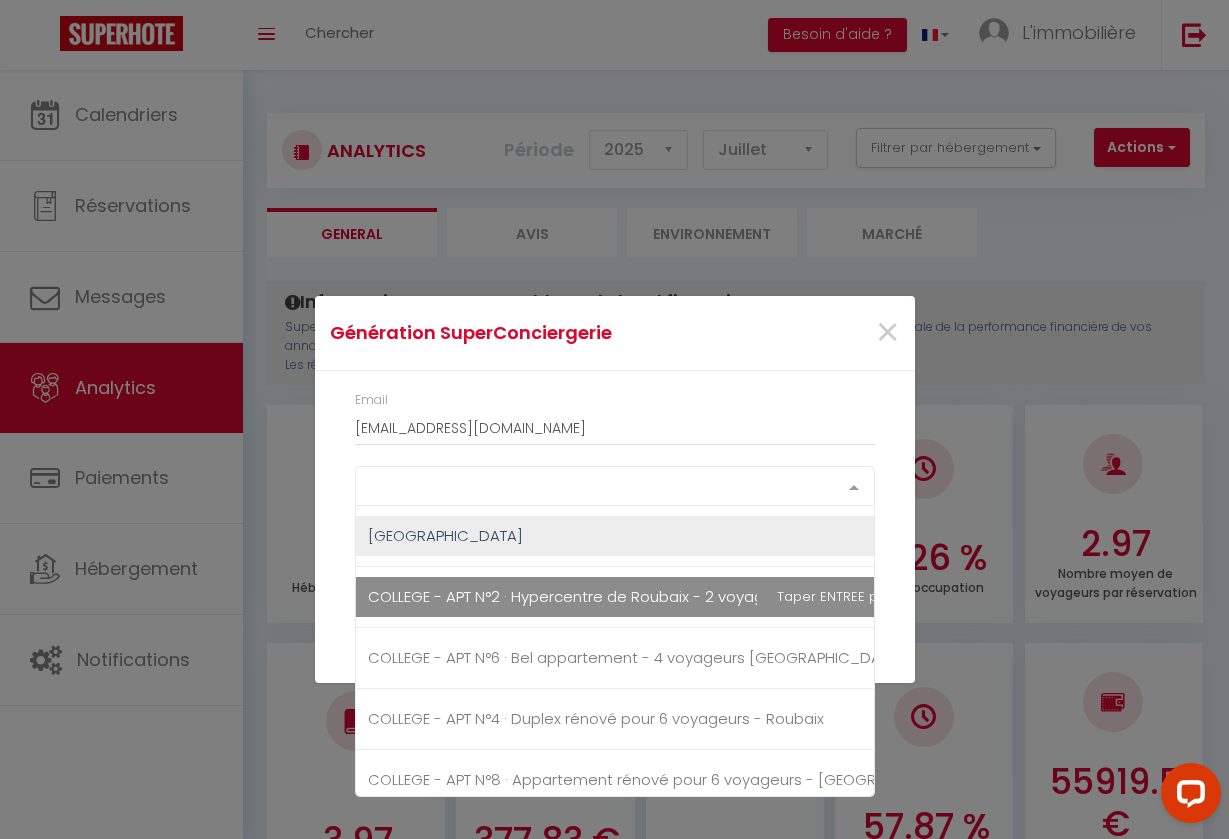 click on "Select option" at bounding box center (615, 486) 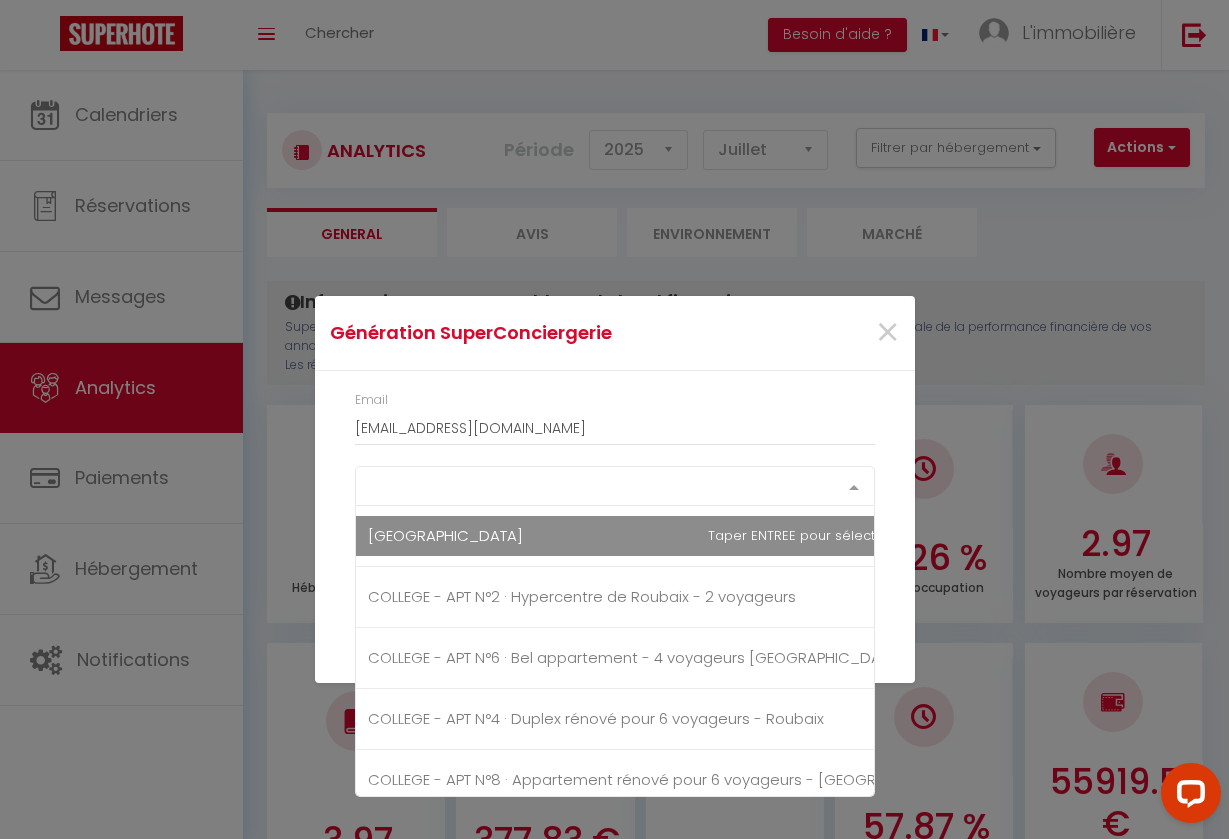 click on "Select option" at bounding box center [615, 486] 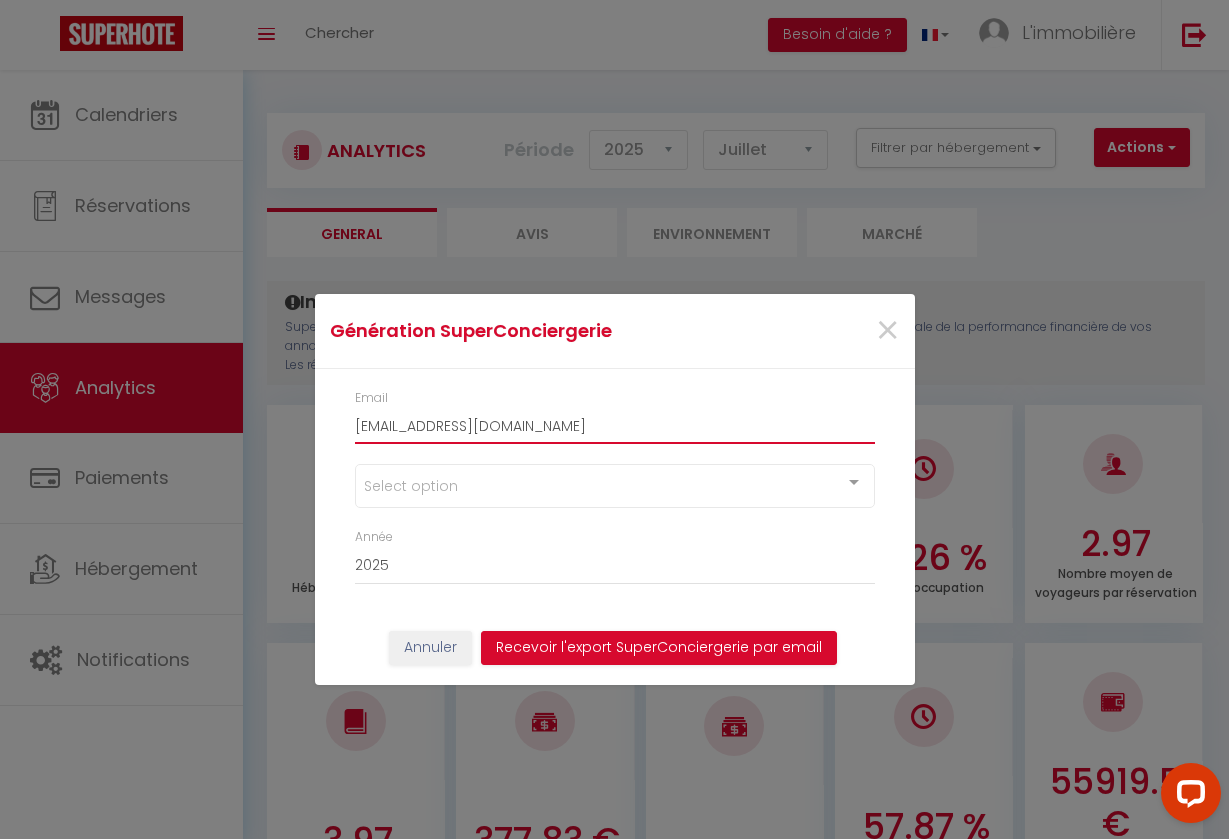 click on "[EMAIL_ADDRESS][DOMAIN_NAME]" at bounding box center (615, 426) 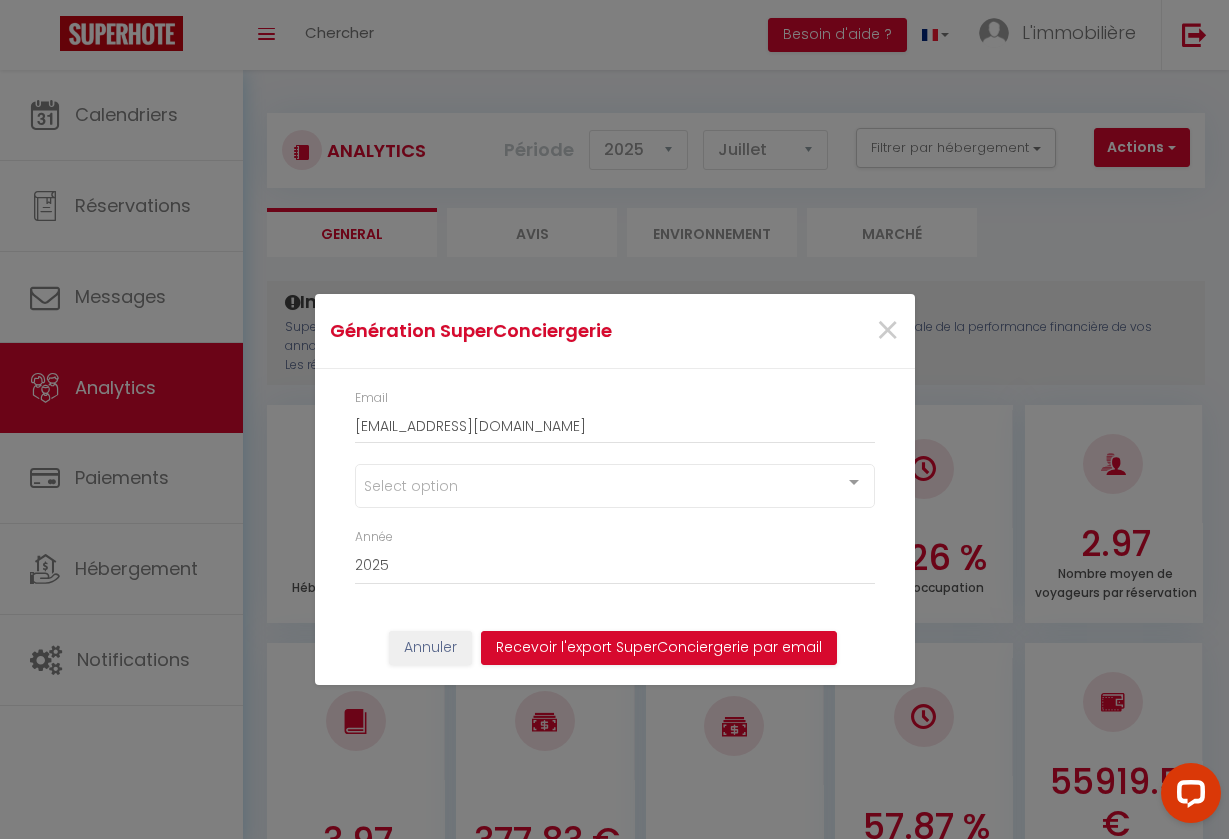 click on "Select option" at bounding box center [615, 486] 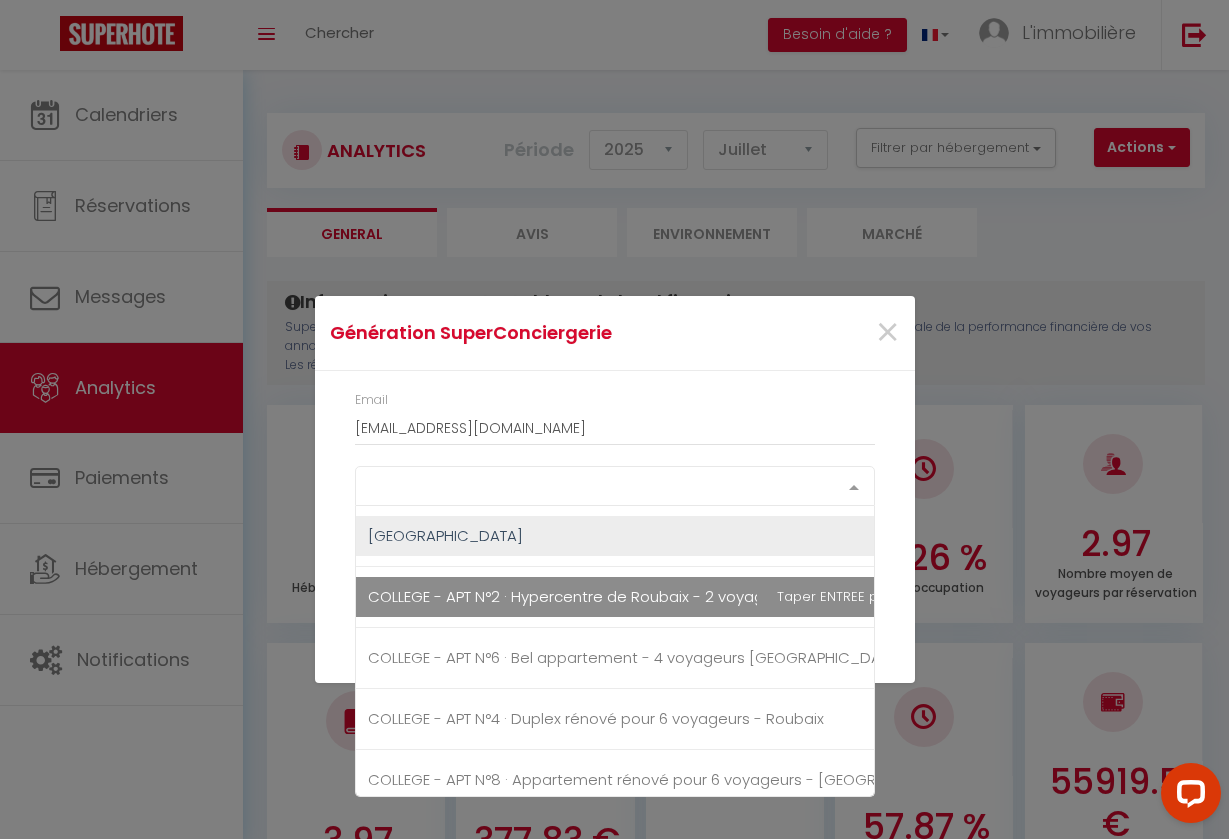 click on "COLLEGE - APT N°2 · Hypercentre de Roubaix - 2 voyageurs" at bounding box center [582, 596] 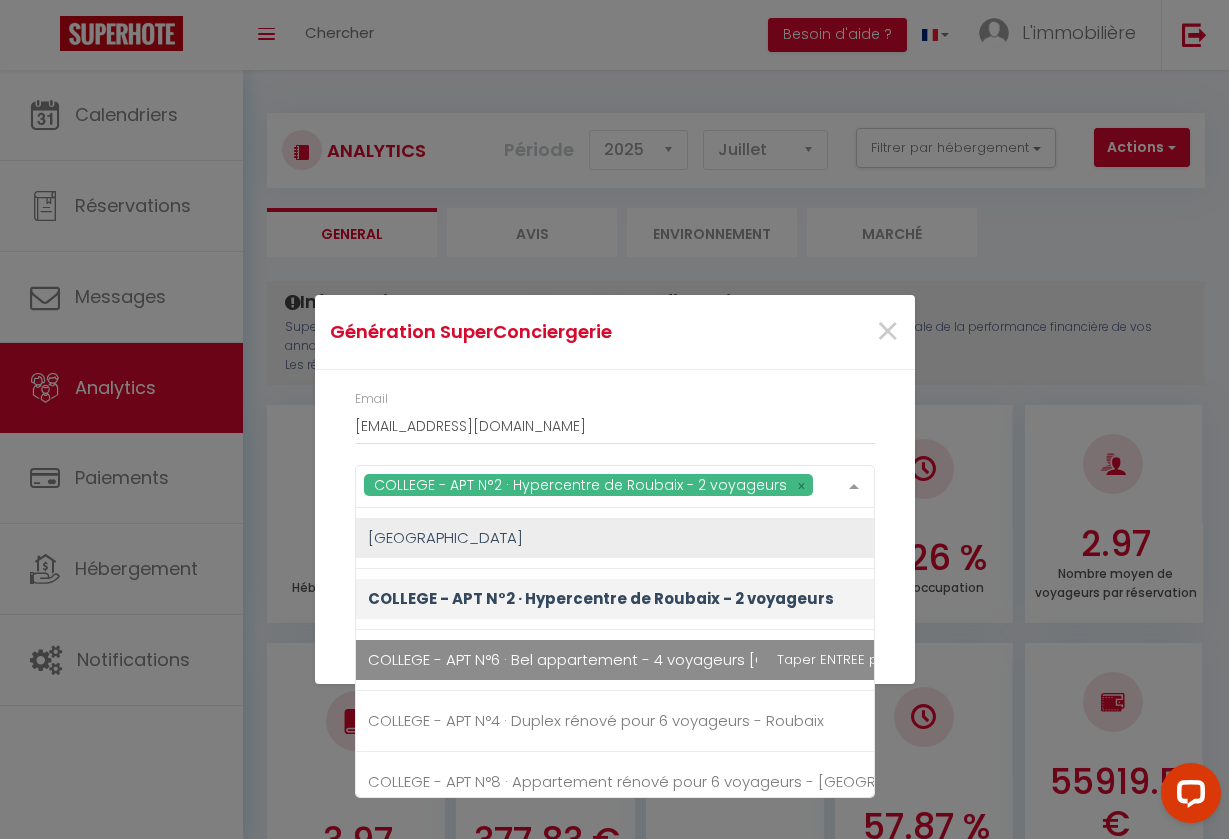 click on "COLLEGE - APT N°6 · Bel appartement - 4 voyageurs [GEOGRAPHIC_DATA]" at bounding box center [636, 659] 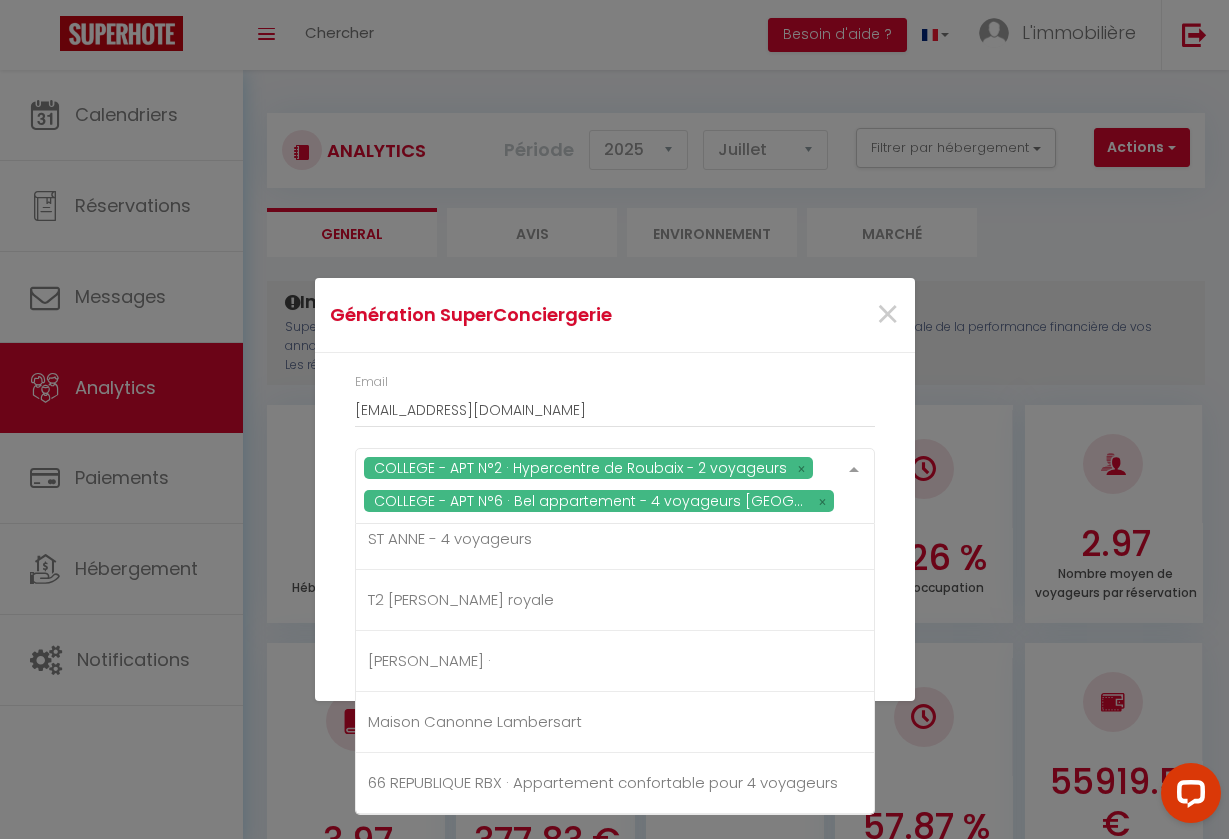 scroll, scrollTop: 2272, scrollLeft: 0, axis: vertical 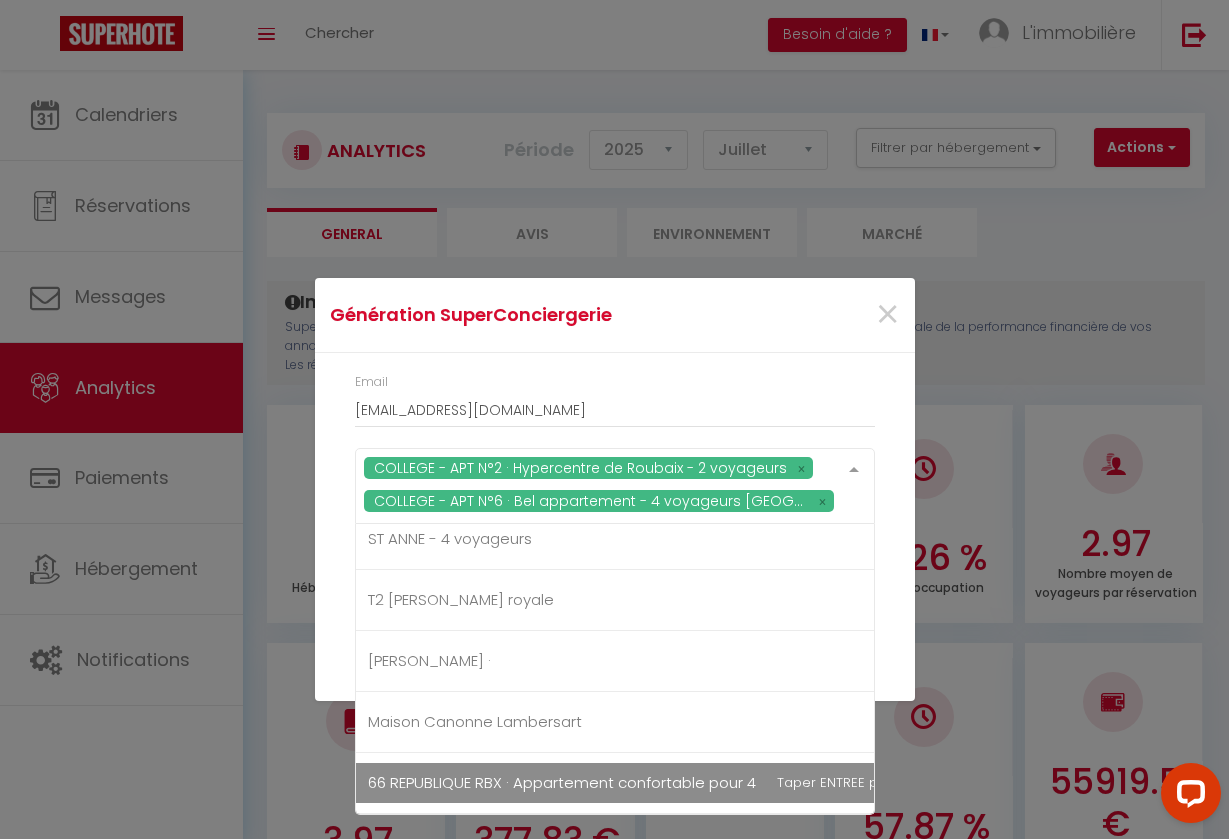 click on "66 REPUBLIQUE RBX · Appartement confortable pour 4 voyageurs" at bounding box center (603, 782) 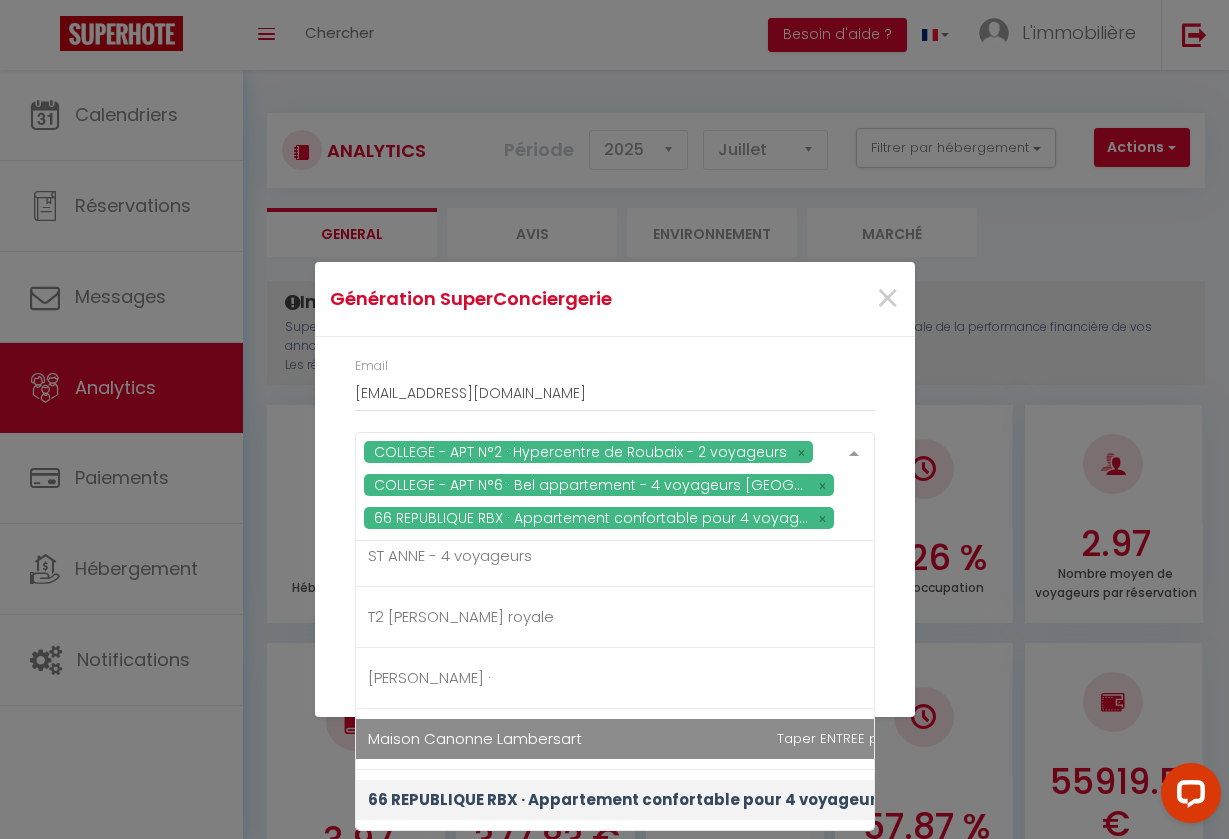 click on "Maison Canonne Lambersart" at bounding box center [475, 738] 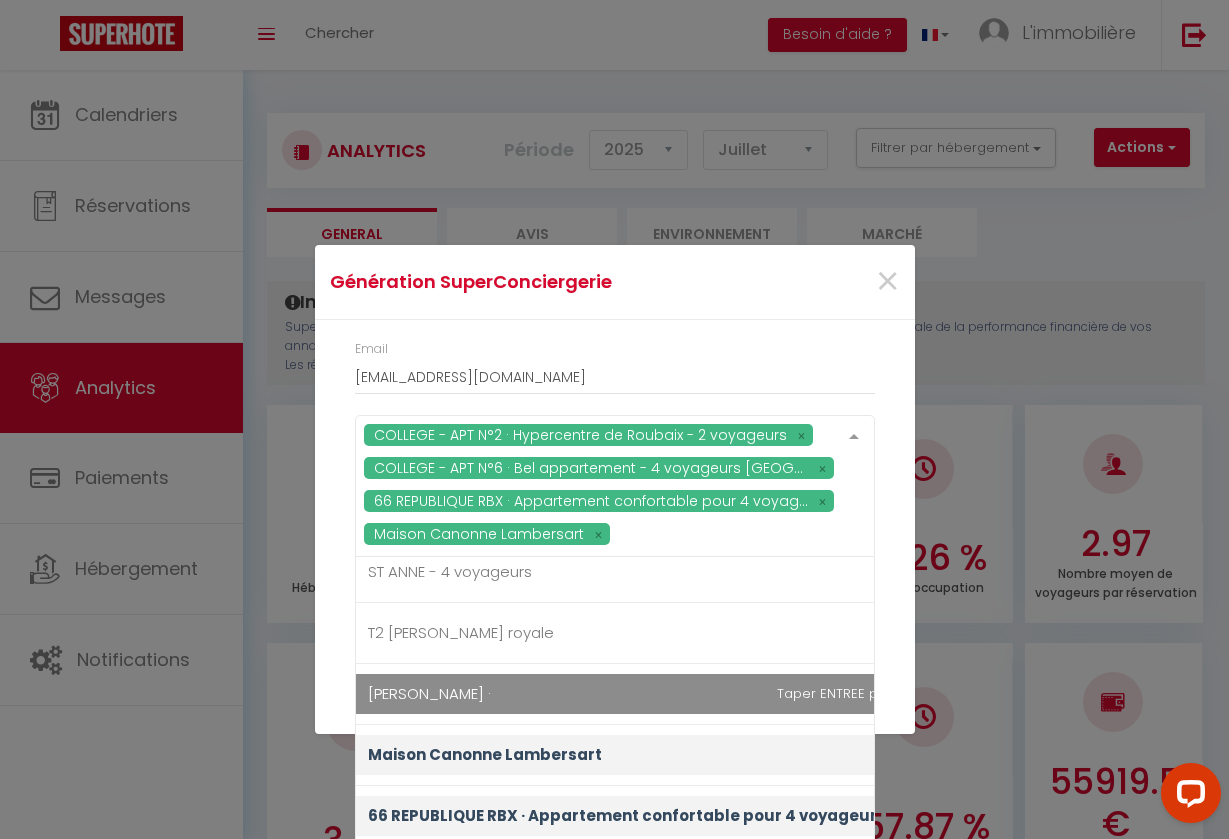 click on "[PERSON_NAME] ·" at bounding box center [677, 694] 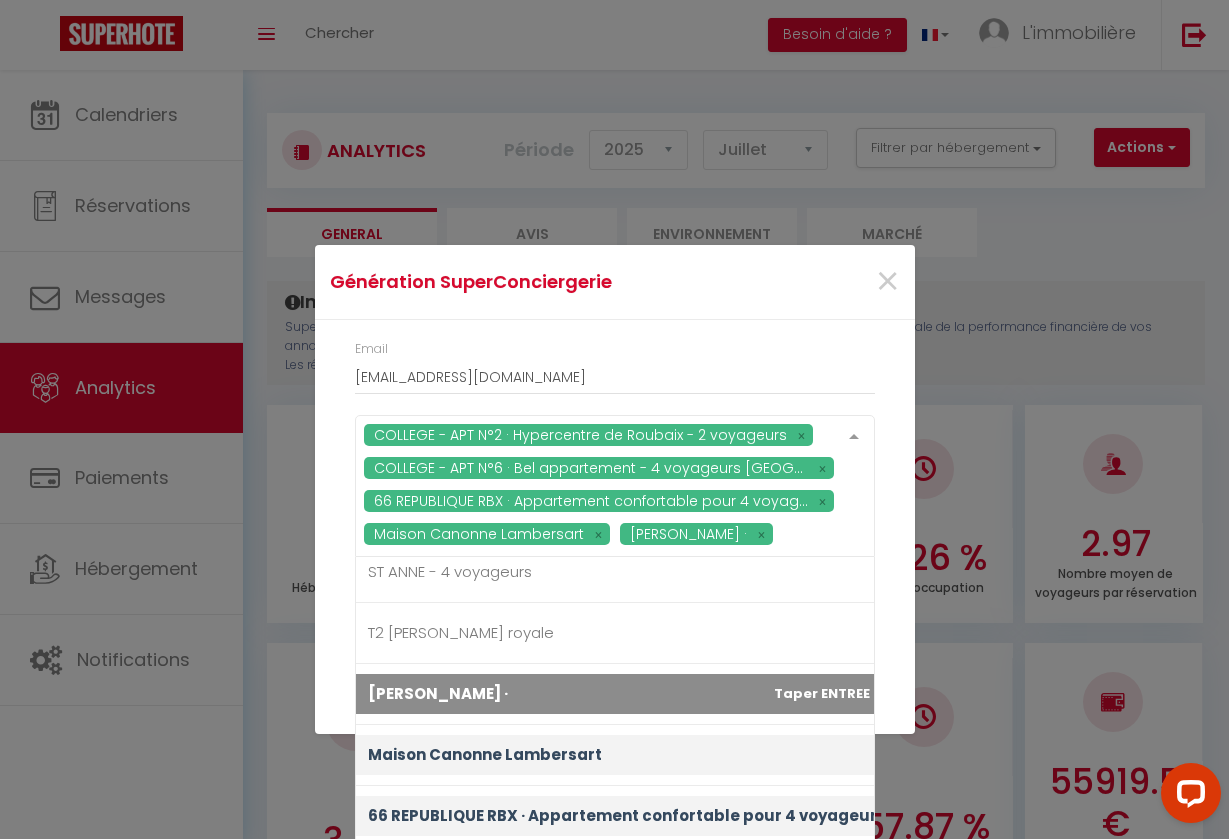 click on "T2 [PERSON_NAME] royale" at bounding box center (677, 633) 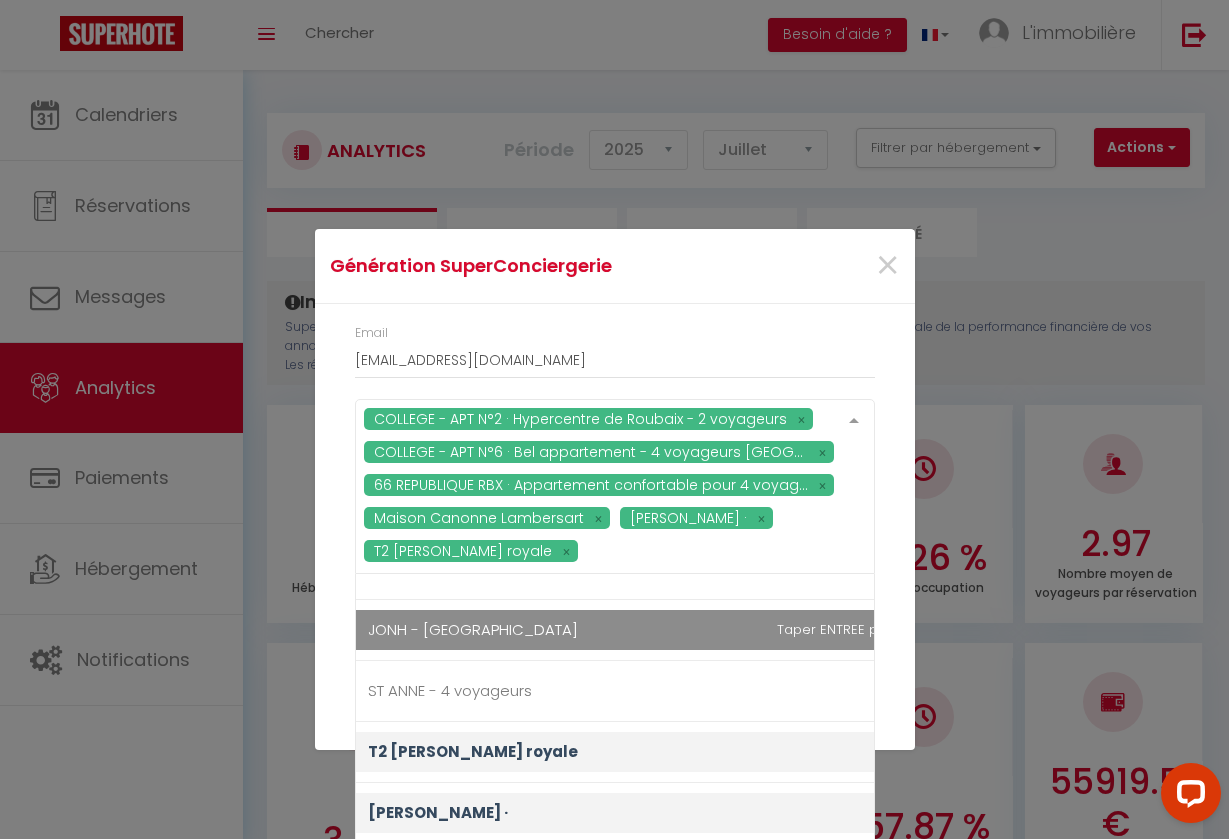 scroll, scrollTop: 2188, scrollLeft: 0, axis: vertical 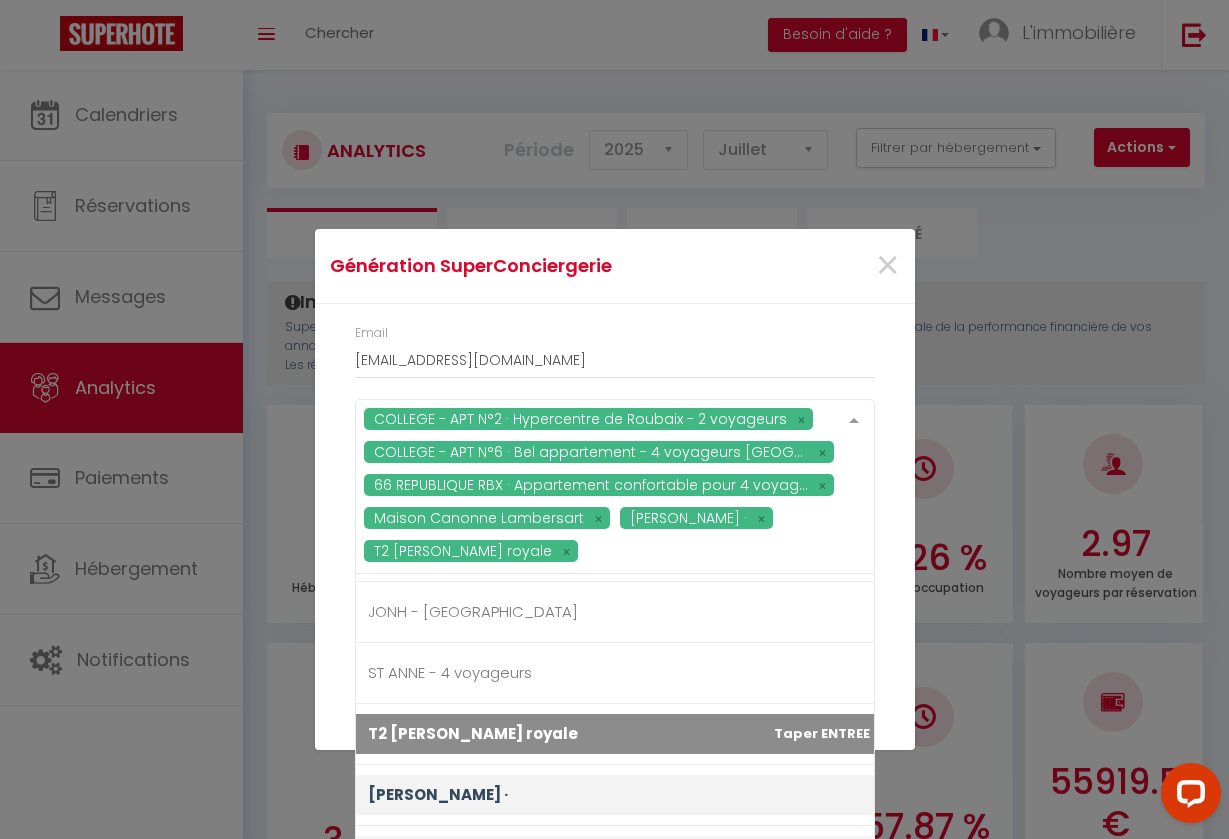 click on "ST ANNE - 4 voyageurs" at bounding box center (677, 673) 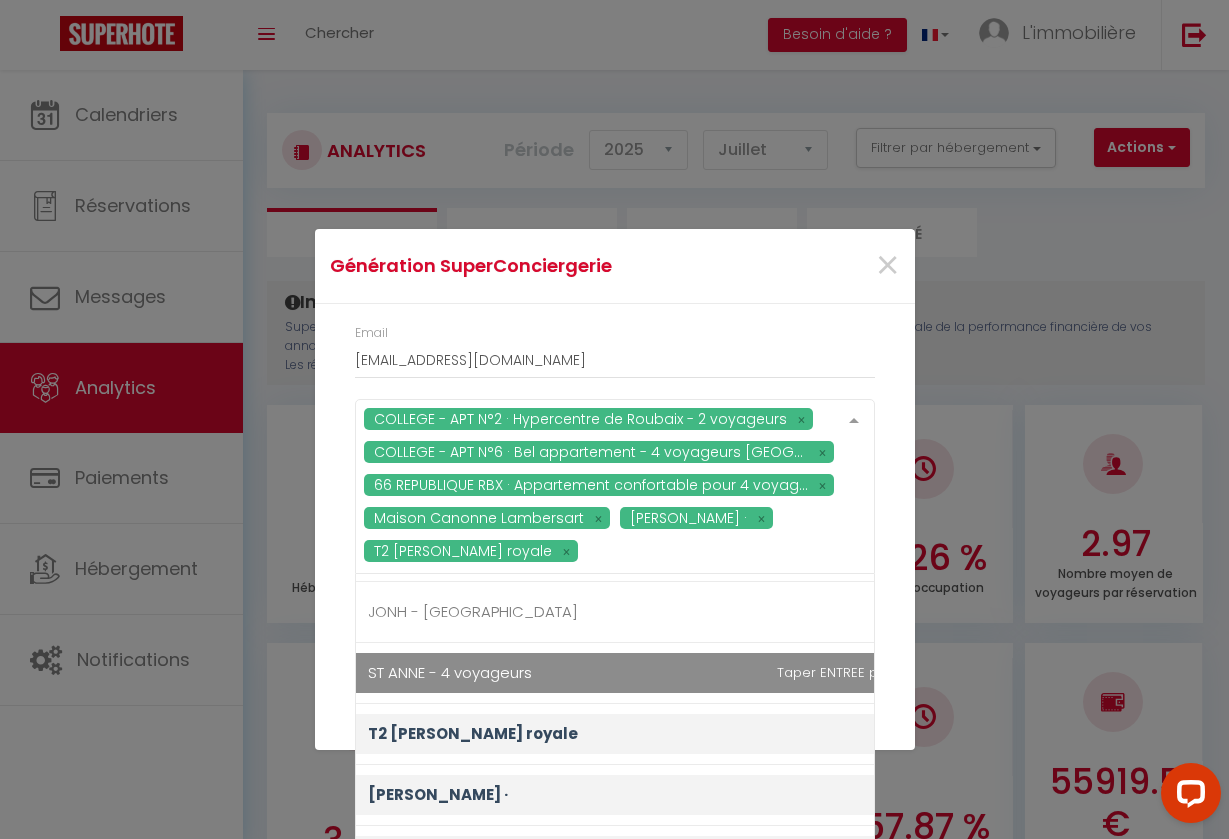 click on "ST ANNE - 4 voyageurs" at bounding box center [450, 672] 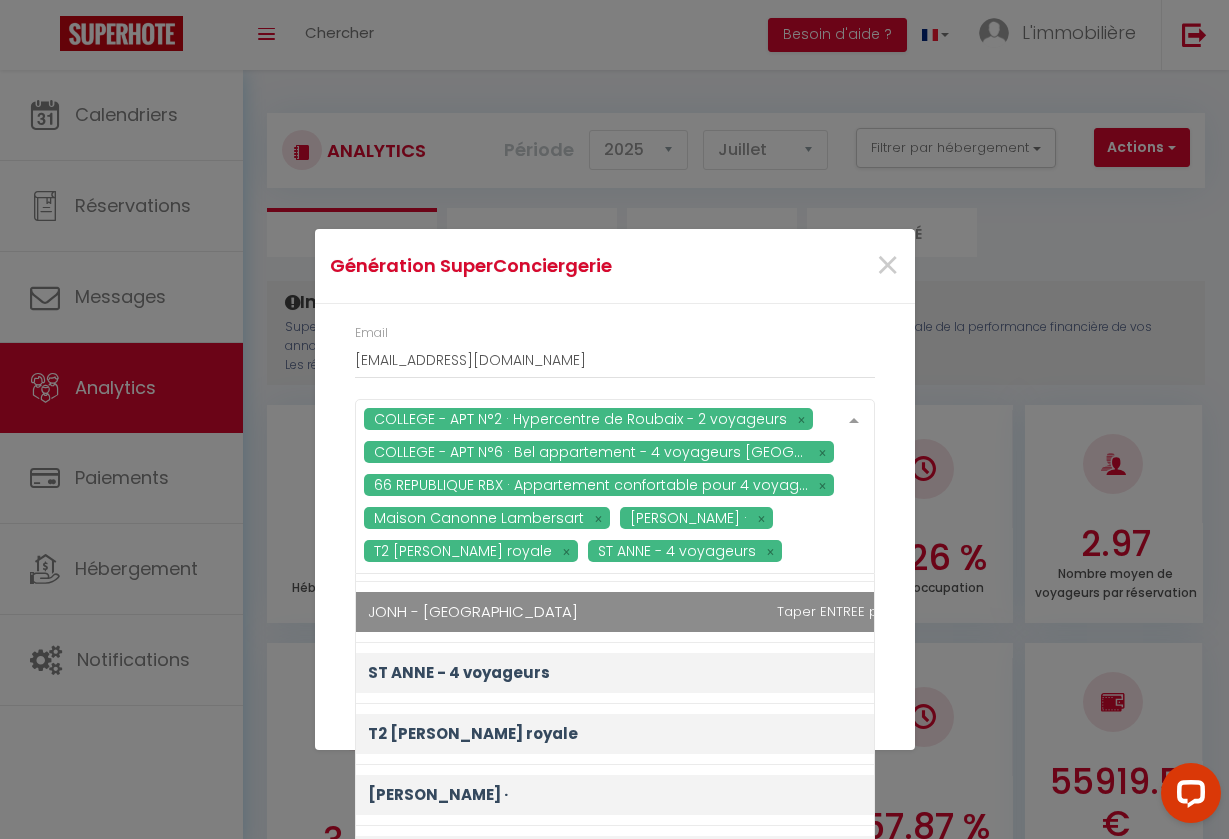 click on "JONH - [GEOGRAPHIC_DATA]" at bounding box center [473, 611] 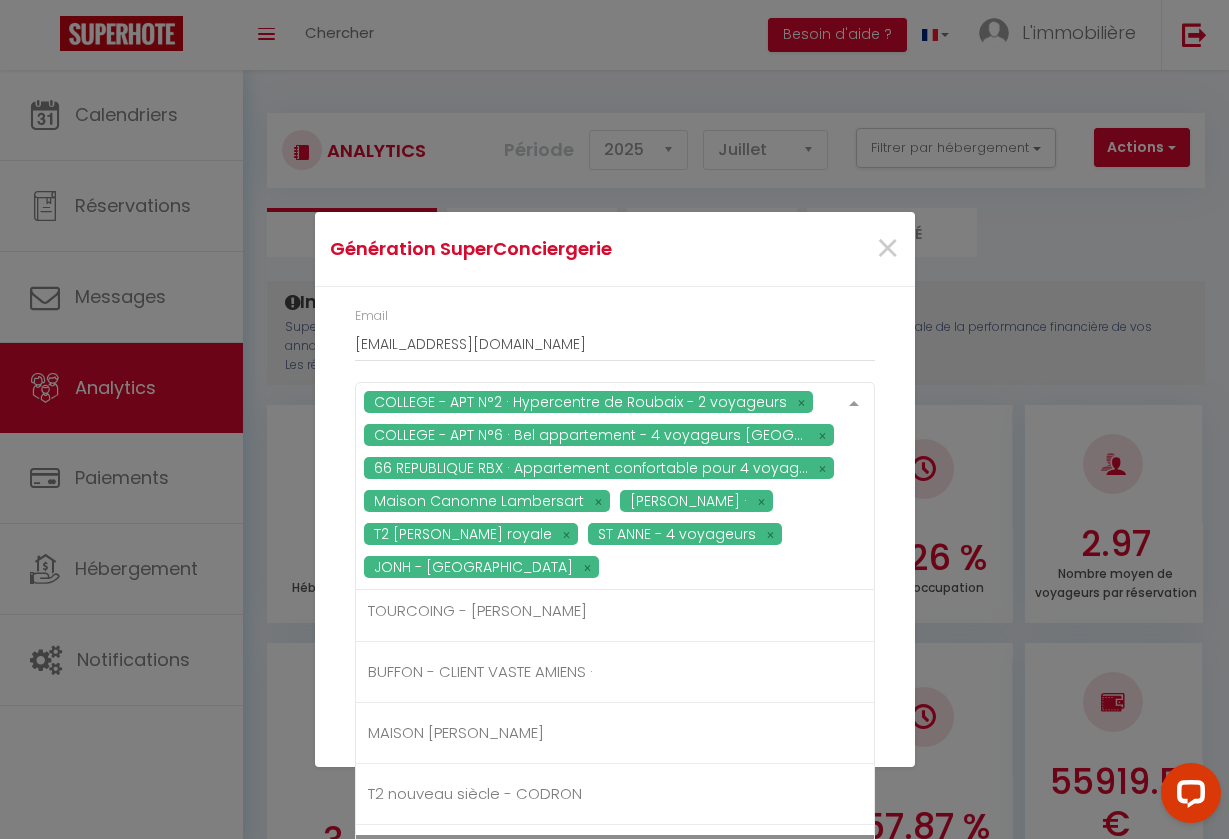 scroll, scrollTop: 1932, scrollLeft: 0, axis: vertical 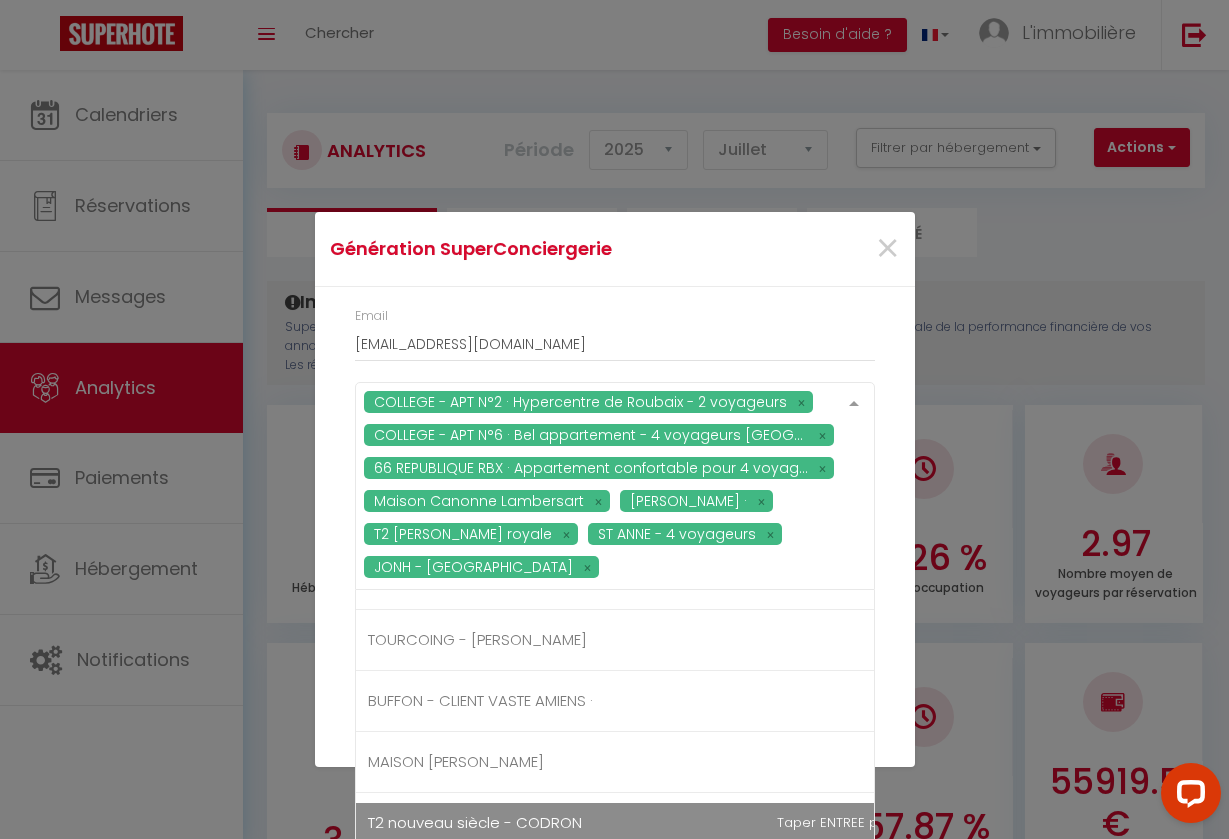 click on "T2 nouveau siècle - CODRON" at bounding box center (677, 823) 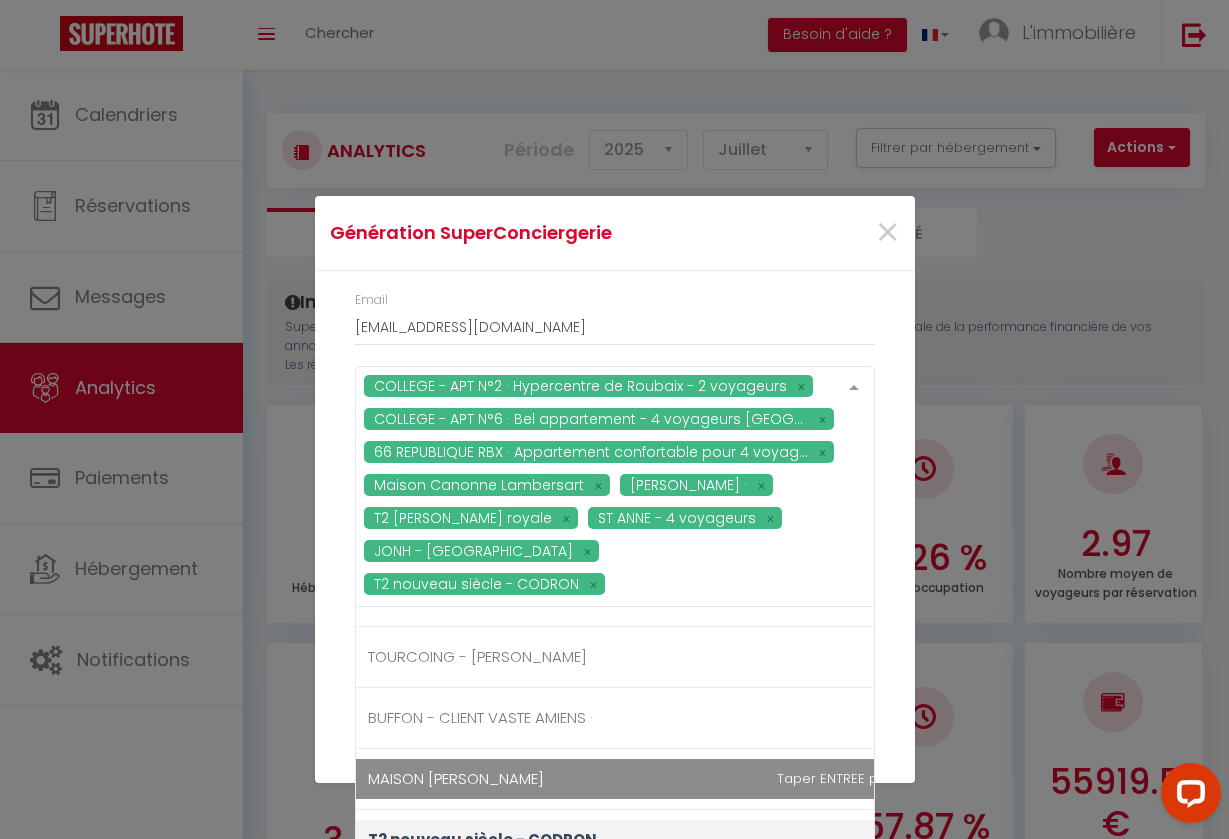 click on "MAISON [PERSON_NAME]" at bounding box center (677, 779) 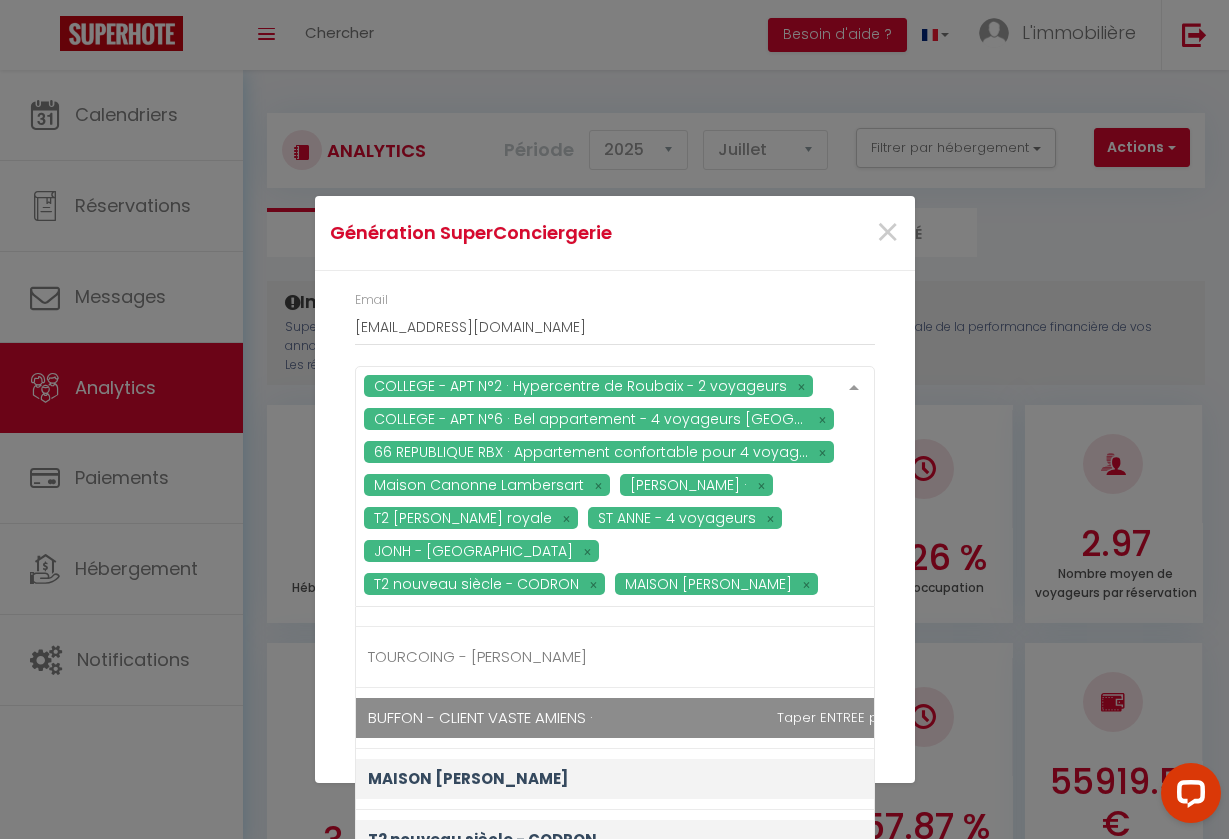 click on "BUFFON - CLIENT VASTE AMIENS ·" at bounding box center [480, 717] 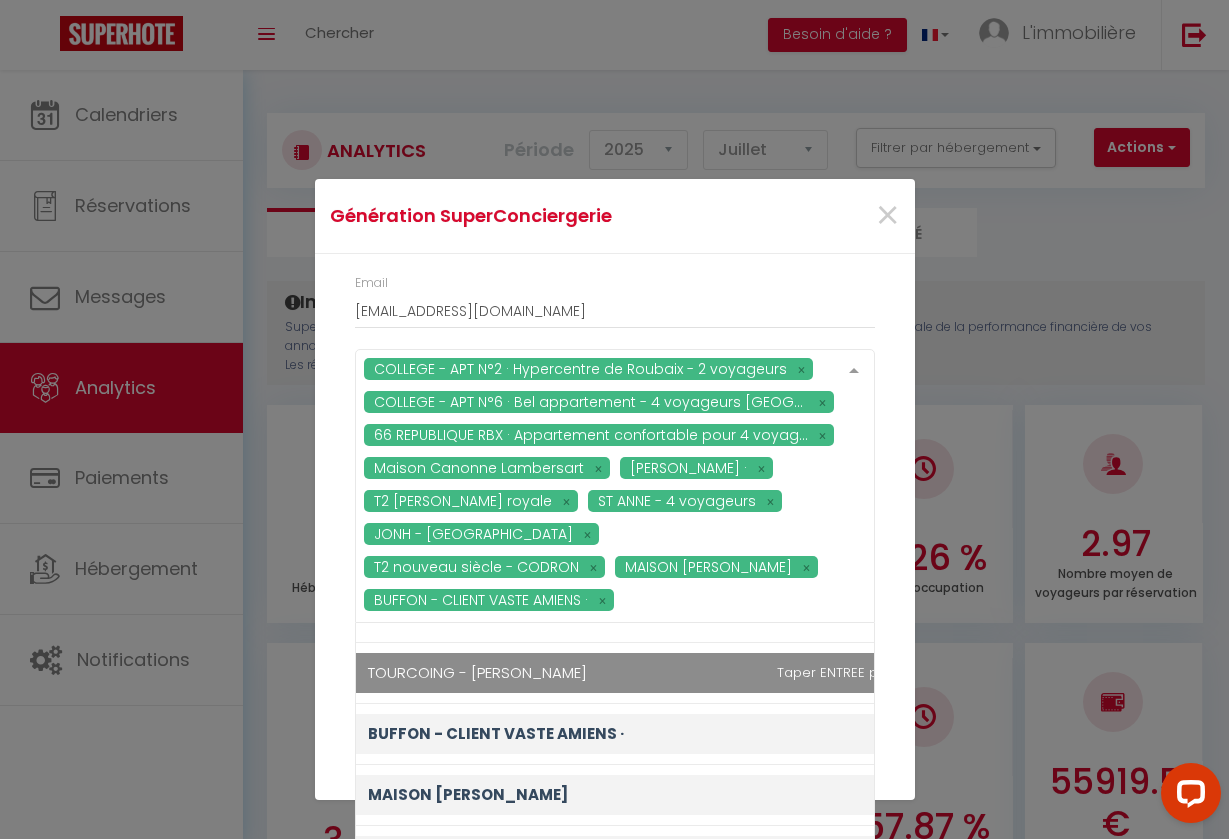 click on "TOURCOING - [PERSON_NAME]" at bounding box center [477, 672] 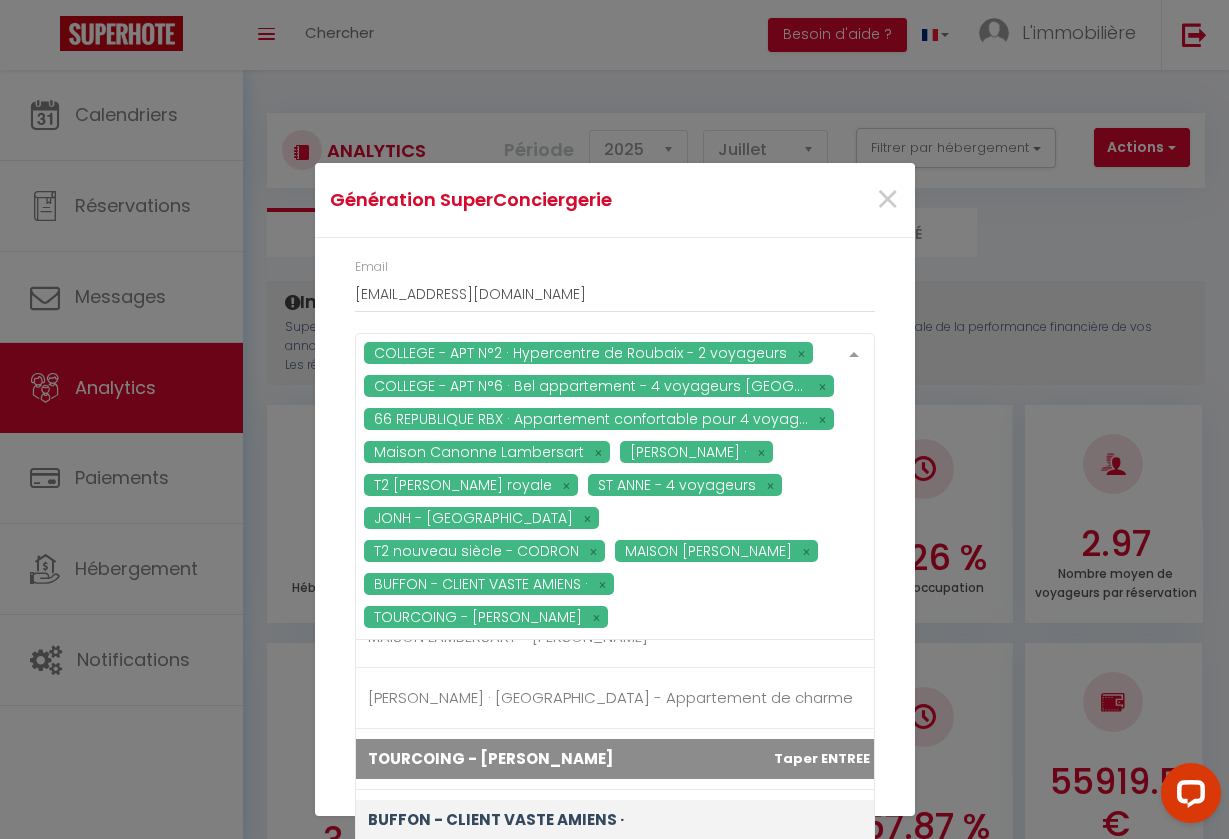 scroll, scrollTop: 1859, scrollLeft: 0, axis: vertical 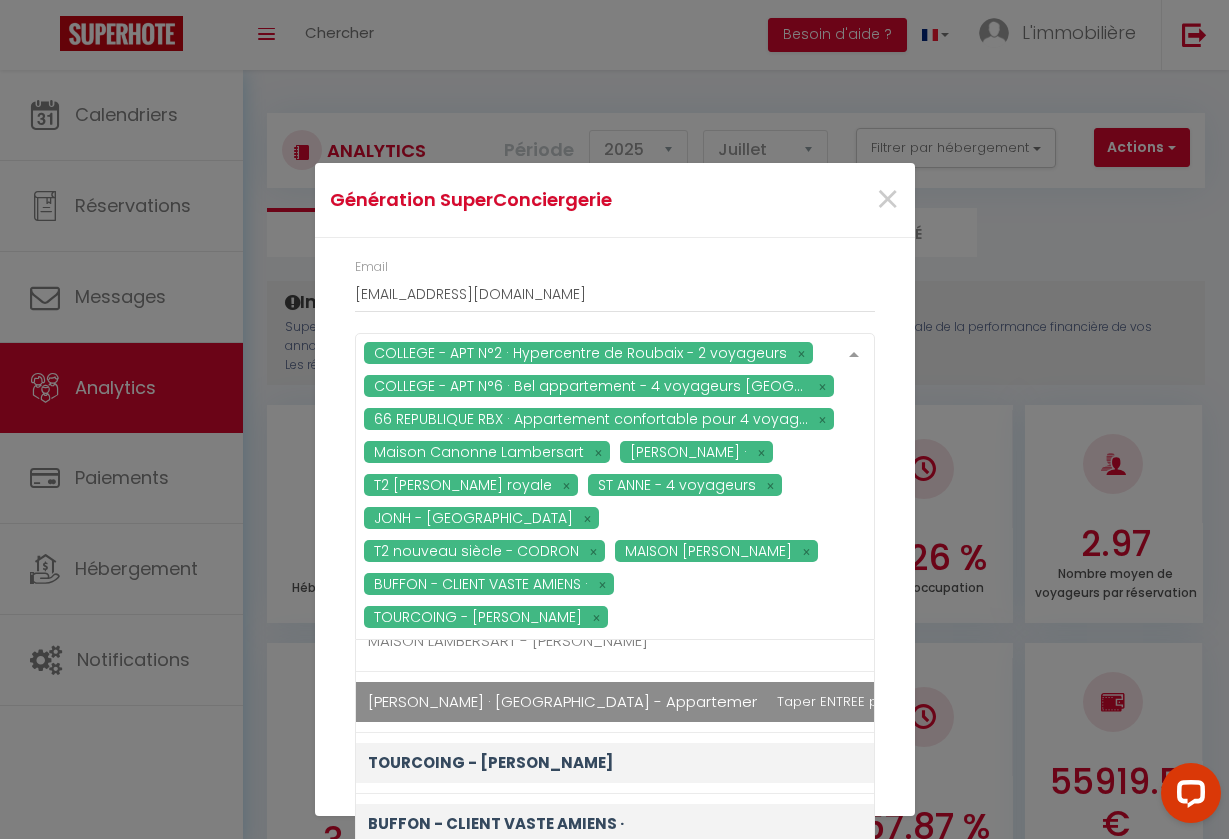 click on "[PERSON_NAME] · [GEOGRAPHIC_DATA] - Appartement de charme" at bounding box center [610, 701] 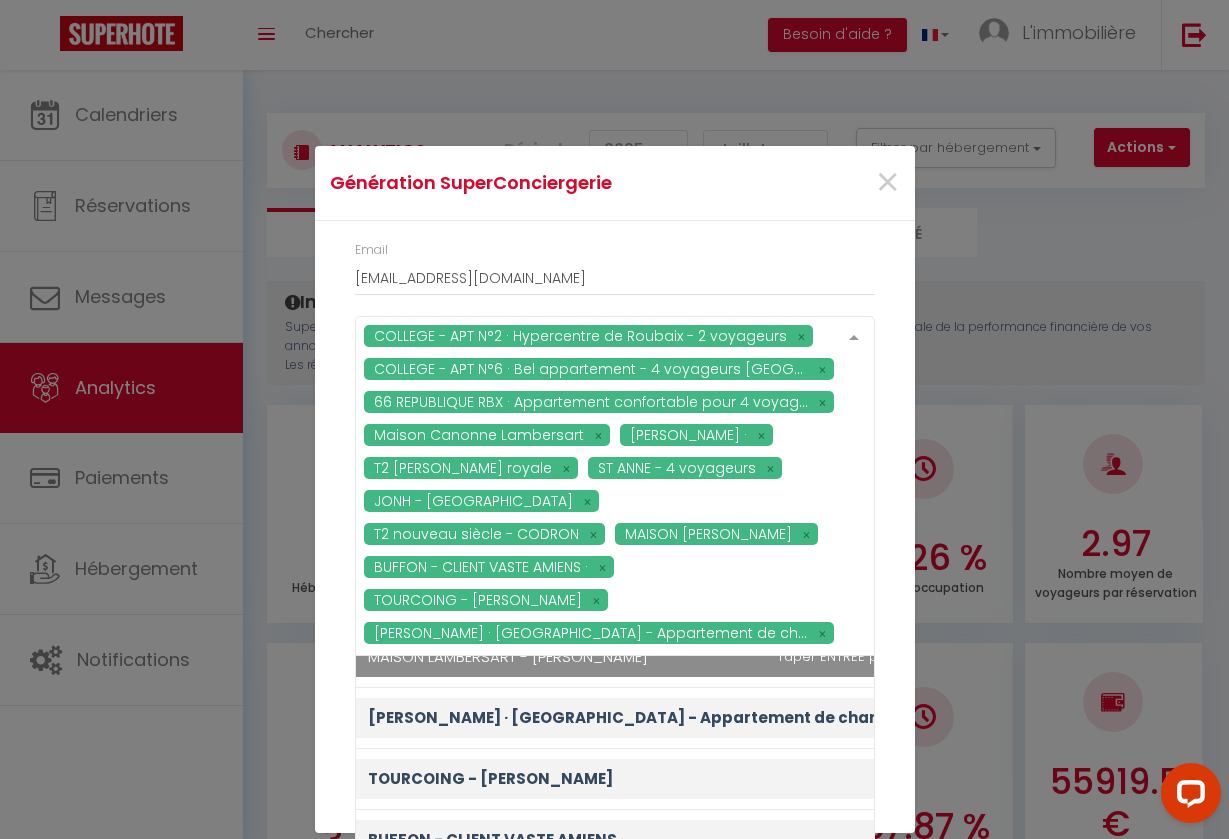 click on "MAISON LAMBERSART - [PERSON_NAME]" at bounding box center [508, 656] 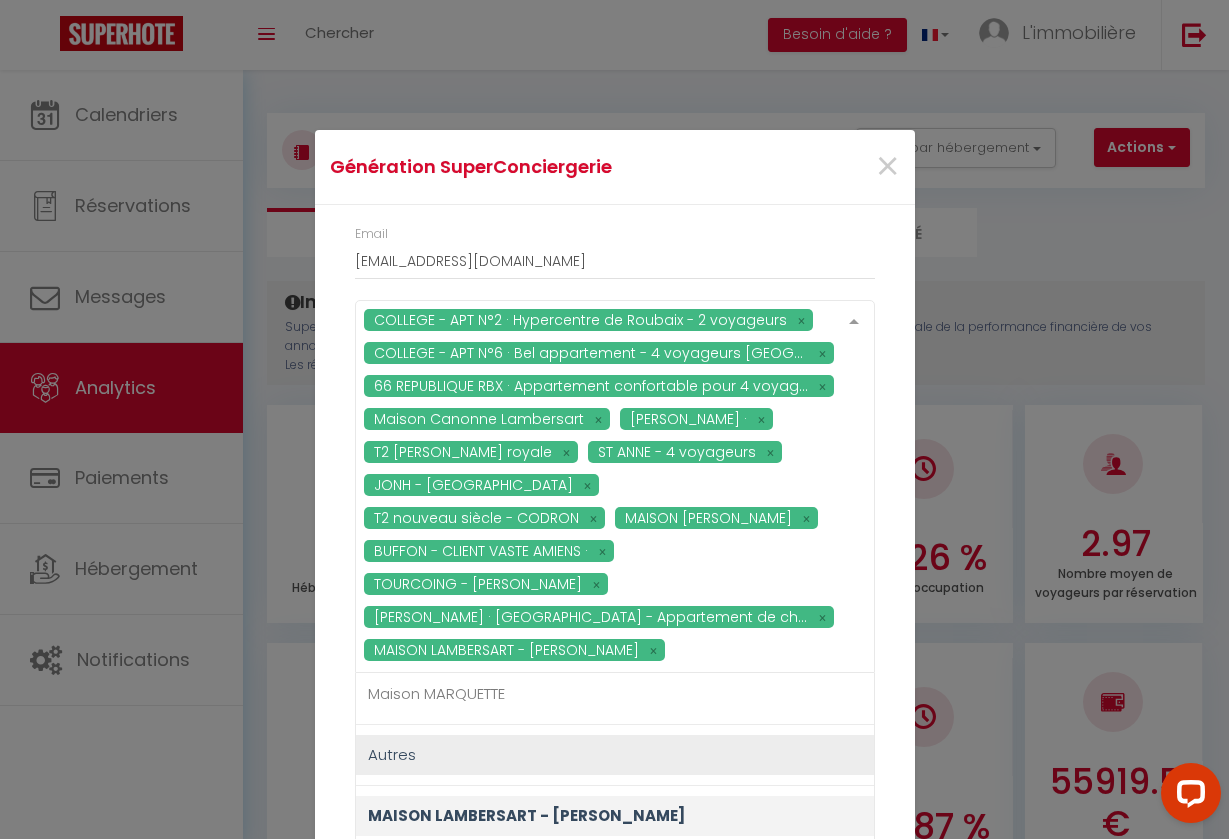 scroll, scrollTop: 1716, scrollLeft: 0, axis: vertical 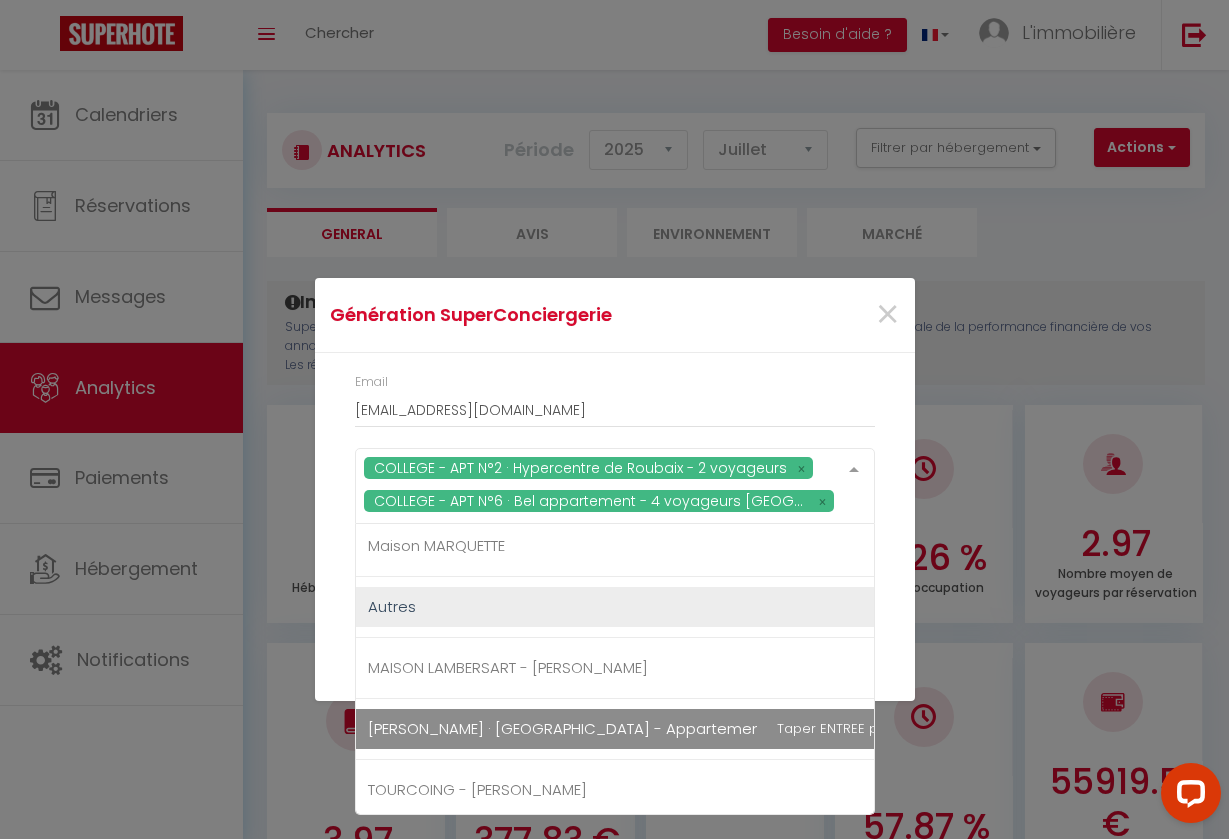 click on "ROUBAIX COLLEGE COLLEGE - APT N°2 · Hypercentre de Roubaix - 2 voyageurs   COLLEGE - APT N°6 · Bel appartement - 4 voyageurs Roubaix   COLLEGE - APT N°4 · Duplex rénové pour 6 voyageurs - Roubaix   COLLEGE - APT N°8 · Appartement rénové pour 6 voyageurs - Roubaix   COLLEGE - APT N°3 · Grand studio pour 2 voyageurs - Hypercentre   COLLEGE - APT N°1 · Hypercentre de Roubaix - 4 voyageurs   COLLEGE - APT N°7 · Spacieux appartement pour 6 voyageurs - Roubaix   COLLEGE - APT N°5 · Appartement pour 6 voyageurs en Hypercentre de Rbx   COLLEGE - APT N°10 · Appartement 6 voyageurs - Roubaix   COLLEGE - APT N°9 · Grand appartement avec terrasse - 4 voyageurs     APT LILLE STUDIO COLSON   MAISON WAZEMME   STUDIO JAURES - LOANE   STUDIO EDWARD   CARTEL EDWARD   STUDIO - JEMMAPES   T2 - FAIDHERBE   CARTEL GILLES   STUDIO - INKERMANN   T2 EURALILLE   STUDIO - ESQUERMOISE     APT MARCQ EN BAROEUL T2 CLEMENCEAU - MARCQ EN BAROEUL   T3 CLEMENCEAU - JEREMY ·   T1 VALERIE  MARCQ         Autres" at bounding box center (677, 89) 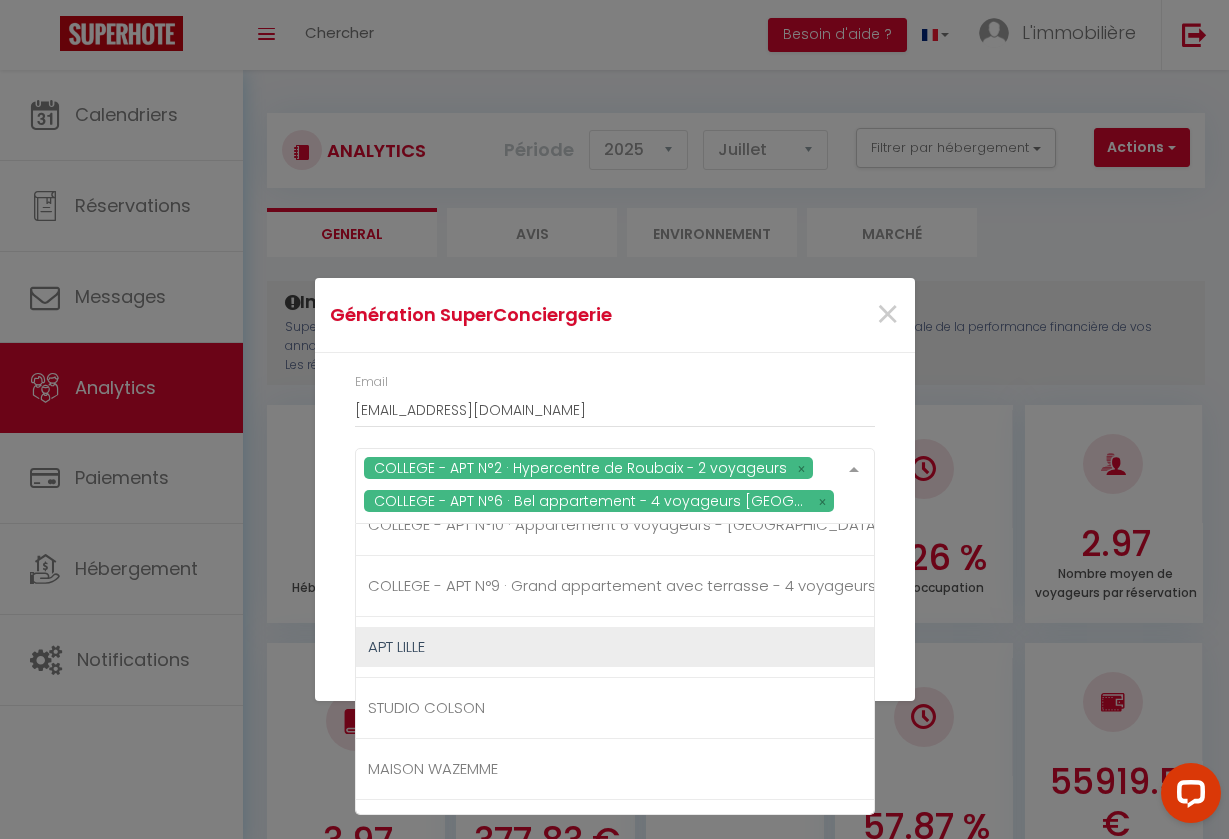 scroll, scrollTop: 619, scrollLeft: 0, axis: vertical 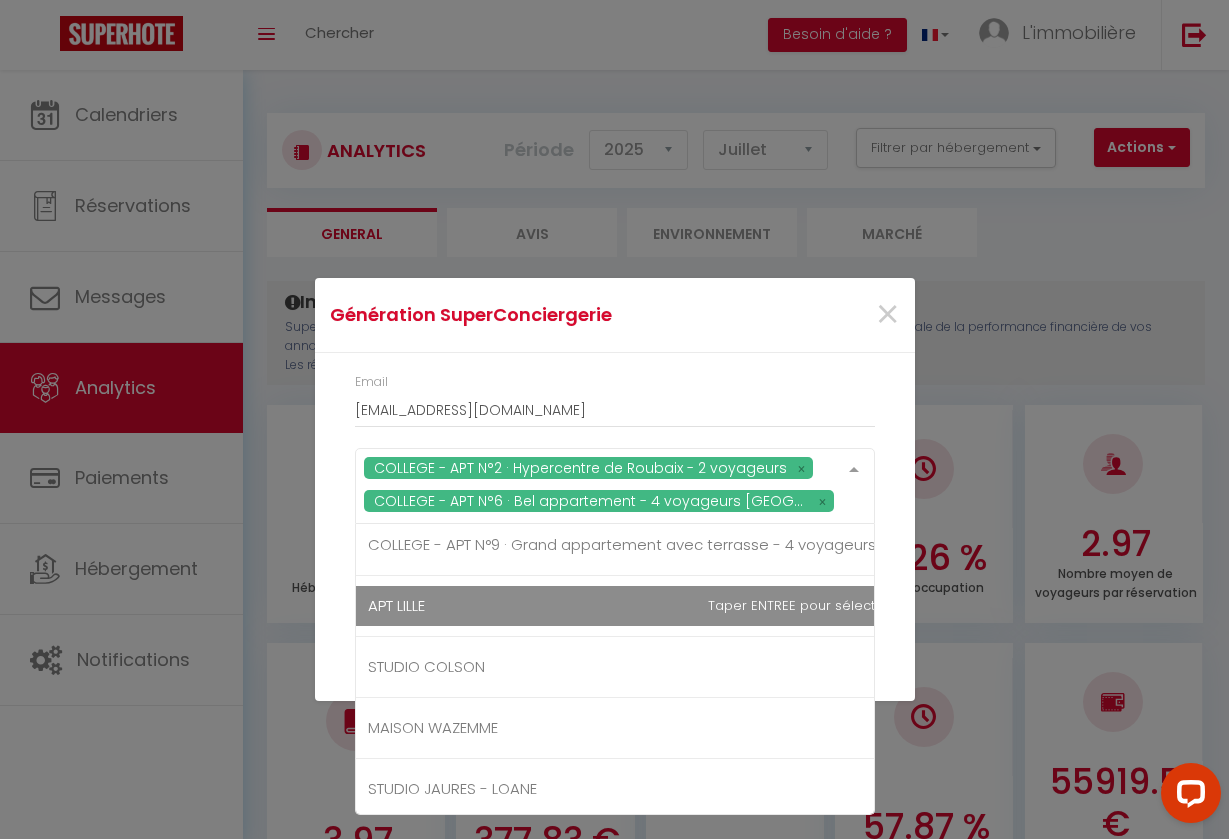 click on "COLLEGE - APT N°2 · Hypercentre de Roubaix - 2 voyageurs   COLLEGE - APT N°6 · Bel appartement - 4 voyageurs Roubaix                     ROUBAIX COLLEGE COLLEGE - APT N°2 · Hypercentre de Roubaix - 2 voyageurs   COLLEGE - APT N°6 · Bel appartement - 4 voyageurs Roubaix   COLLEGE - APT N°4 · Duplex rénové pour 6 voyageurs - Roubaix   COLLEGE - APT N°8 · Appartement rénové pour 6 voyageurs - Roubaix   COLLEGE - APT N°3 · Grand studio pour 2 voyageurs - Hypercentre   COLLEGE - APT N°1 · Hypercentre de Roubaix - 4 voyageurs   COLLEGE - APT N°7 · Spacieux appartement pour 6 voyageurs - Roubaix   COLLEGE - APT N°5 · Appartement pour 6 voyageurs en Hypercentre de Rbx   COLLEGE - APT N°10 · Appartement 6 voyageurs - Roubaix   COLLEGE - APT N°9 · Grand appartement avec terrasse - 4 voyageurs     APT LILLE STUDIO COLSON   MAISON WAZEMME   STUDIO JAURES - LOANE   STUDIO EDWARD   CARTEL EDWARD   STUDIO - JEMMAPES   T2 - FAIDHERBE   CARTEL GILLES   STUDIO - INKERMANN   T2 EURALILLE" at bounding box center (615, 486) 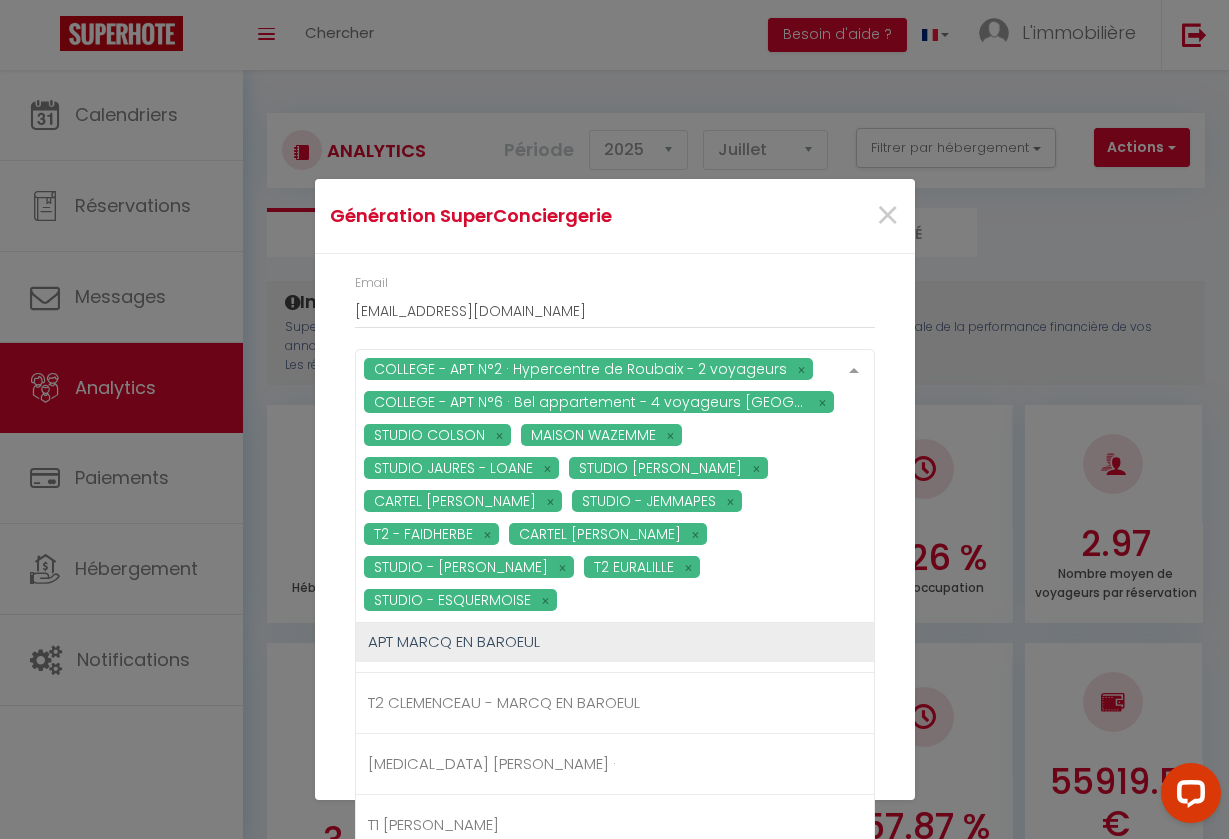 scroll, scrollTop: 1426, scrollLeft: 0, axis: vertical 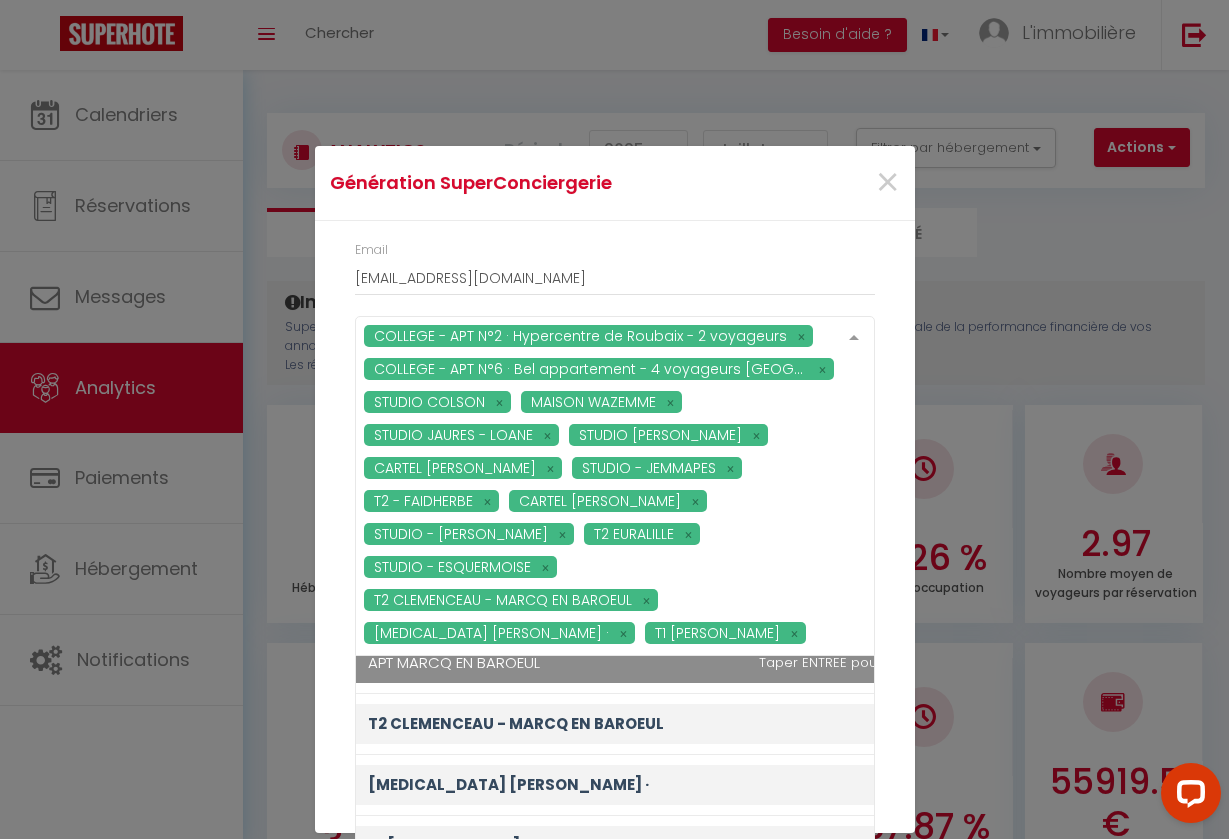 click on "COLLEGE - APT N°2 · Hypercentre de Roubaix - 2 voyageurs   COLLEGE - APT N°6 · Bel appartement - 4 voyageurs Roubaix   STUDIO COLSON   MAISON WAZEMME   STUDIO JAURES - LOANE   STUDIO EDWARD   CARTEL EDWARD   STUDIO - JEMMAPES   T2 - FAIDHERBE   CARTEL GILLES   STUDIO - INKERMANN   T2 EURALILLE   STUDIO - ESQUERMOISE   T2 CLEMENCEAU - MARCQ EN BAROEUL   T3 CLEMENCEAU - JEREMY ·   T1 VALERIE  MARCQ                     ROUBAIX COLLEGE COLLEGE - APT N°2 · Hypercentre de Roubaix - 2 voyageurs   COLLEGE - APT N°6 · Bel appartement - 4 voyageurs Roubaix   COLLEGE - APT N°4 · Duplex rénové pour 6 voyageurs - Roubaix   COLLEGE - APT N°8 · Appartement rénové pour 6 voyageurs - Roubaix   COLLEGE - APT N°3 · Grand studio pour 2 voyageurs - Hypercentre   COLLEGE - APT N°1 · Hypercentre de Roubaix - 4 voyageurs   COLLEGE - APT N°7 · Spacieux appartement pour 6 voyageurs - Roubaix   COLLEGE - APT N°5 · Appartement pour 6 voyageurs en Hypercentre de Rbx         APT LILLE STUDIO COLSON" at bounding box center (615, 486) 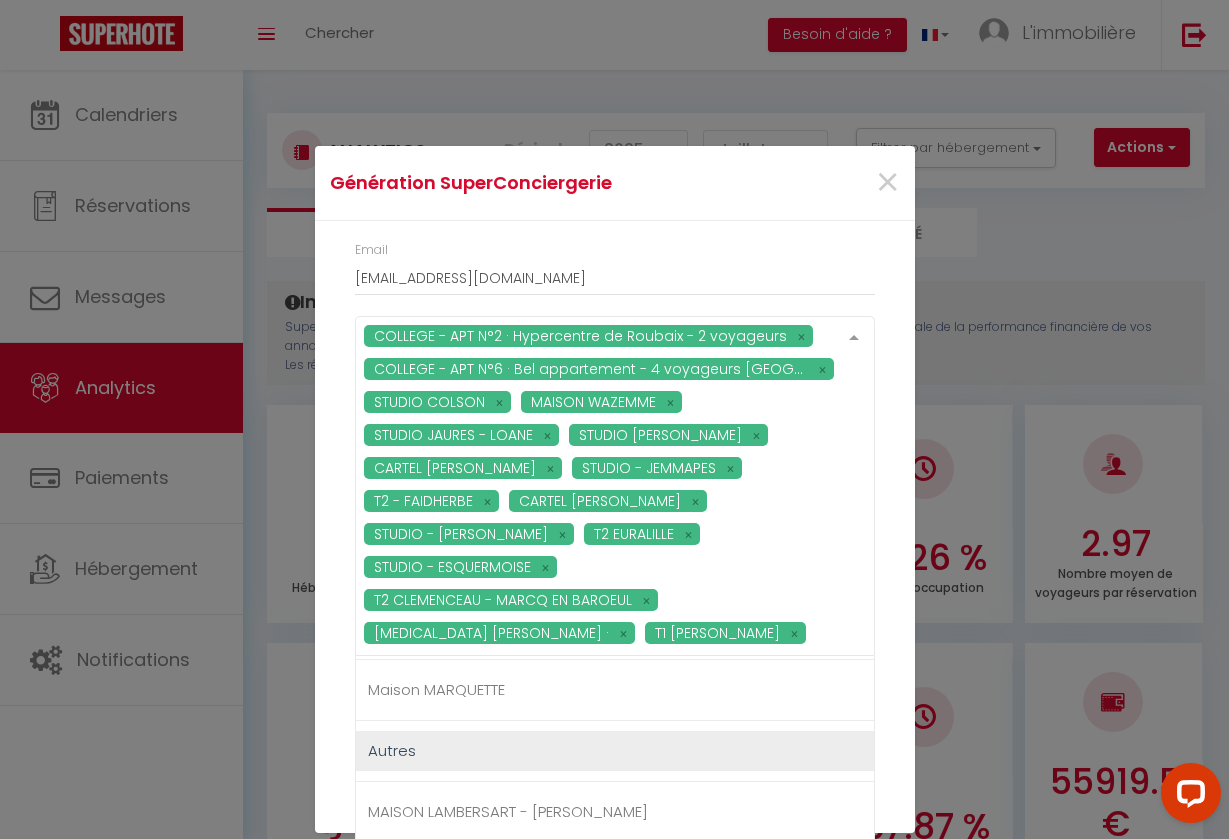 scroll, scrollTop: 1696, scrollLeft: 0, axis: vertical 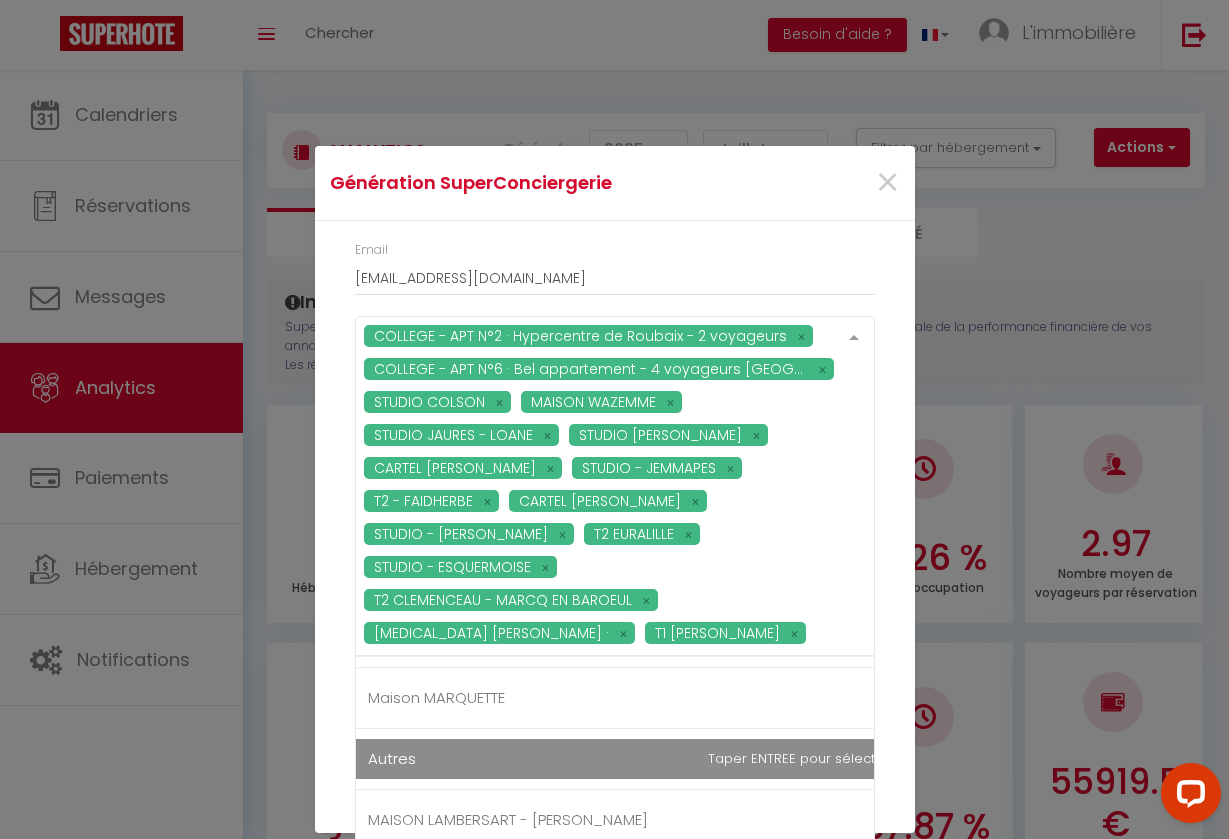 click on "COLLEGE - APT N°2 · Hypercentre de Roubaix - 2 voyageurs   COLLEGE - APT N°6 · Bel appartement - 4 voyageurs Roubaix   STUDIO COLSON   MAISON WAZEMME   STUDIO JAURES - LOANE   STUDIO EDWARD   CARTEL EDWARD   STUDIO - JEMMAPES   T2 - FAIDHERBE   CARTEL GILLES   STUDIO - INKERMANN   T2 EURALILLE   STUDIO - ESQUERMOISE   T2 CLEMENCEAU - MARCQ EN BAROEUL   T3 CLEMENCEAU - JEREMY ·   T1 VALERIE  MARCQ                     ROUBAIX COLLEGE COLLEGE - APT N°2 · Hypercentre de Roubaix - 2 voyageurs   COLLEGE - APT N°6 · Bel appartement - 4 voyageurs Roubaix   COLLEGE - APT N°4 · Duplex rénové pour 6 voyageurs - Roubaix   COLLEGE - APT N°8 · Appartement rénové pour 6 voyageurs - Roubaix   COLLEGE - APT N°3 · Grand studio pour 2 voyageurs - Hypercentre   COLLEGE - APT N°1 · Hypercentre de Roubaix - 4 voyageurs   COLLEGE - APT N°7 · Spacieux appartement pour 6 voyageurs - Roubaix   COLLEGE - APT N°5 · Appartement pour 6 voyageurs en Hypercentre de Rbx         APT LILLE STUDIO COLSON" at bounding box center [615, 486] 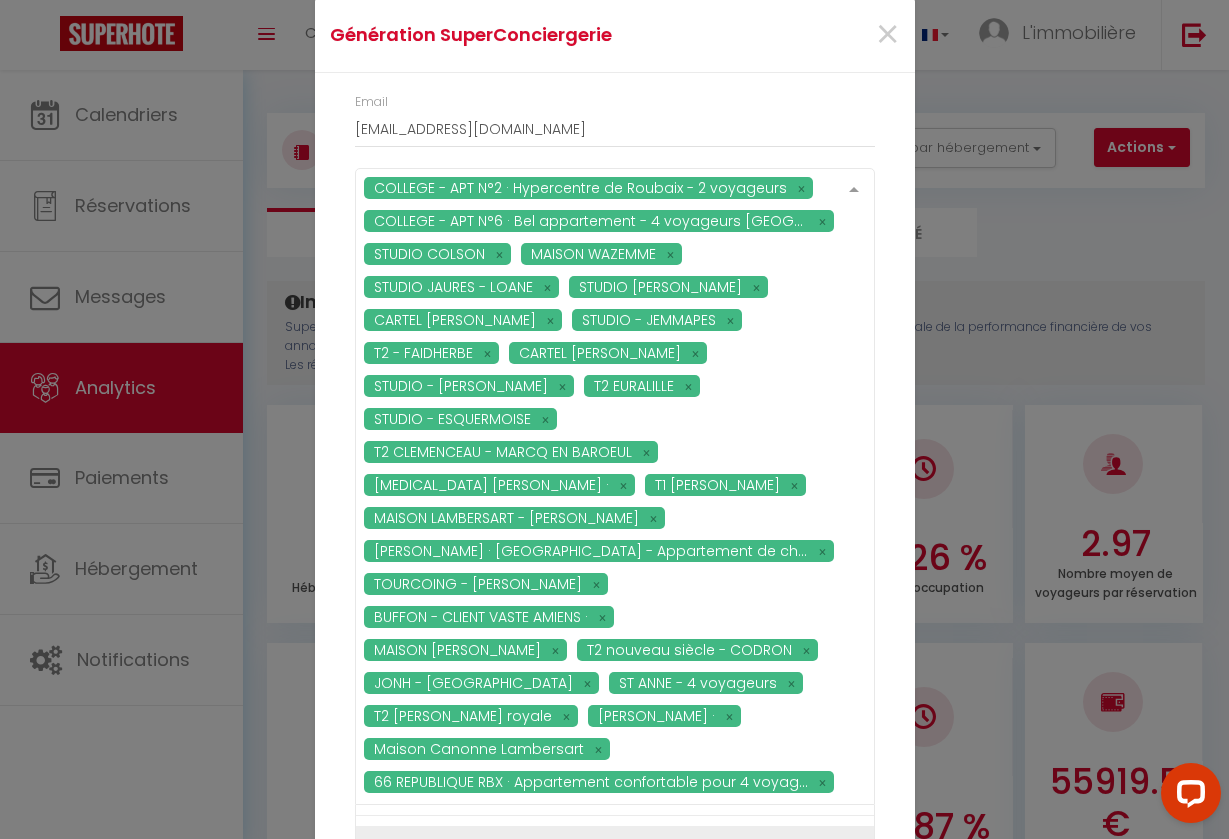 scroll, scrollTop: 1757, scrollLeft: 0, axis: vertical 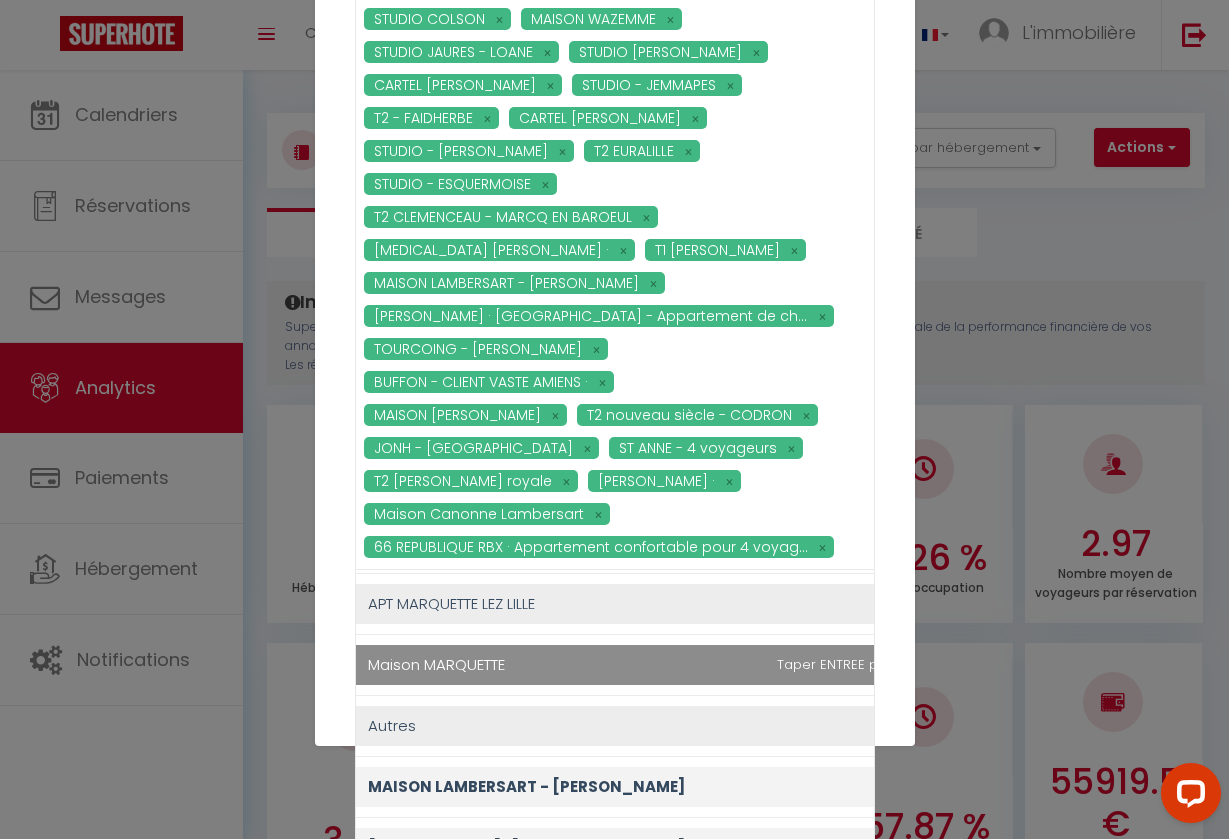 click on "Maison MARQUETTE" at bounding box center (677, 665) 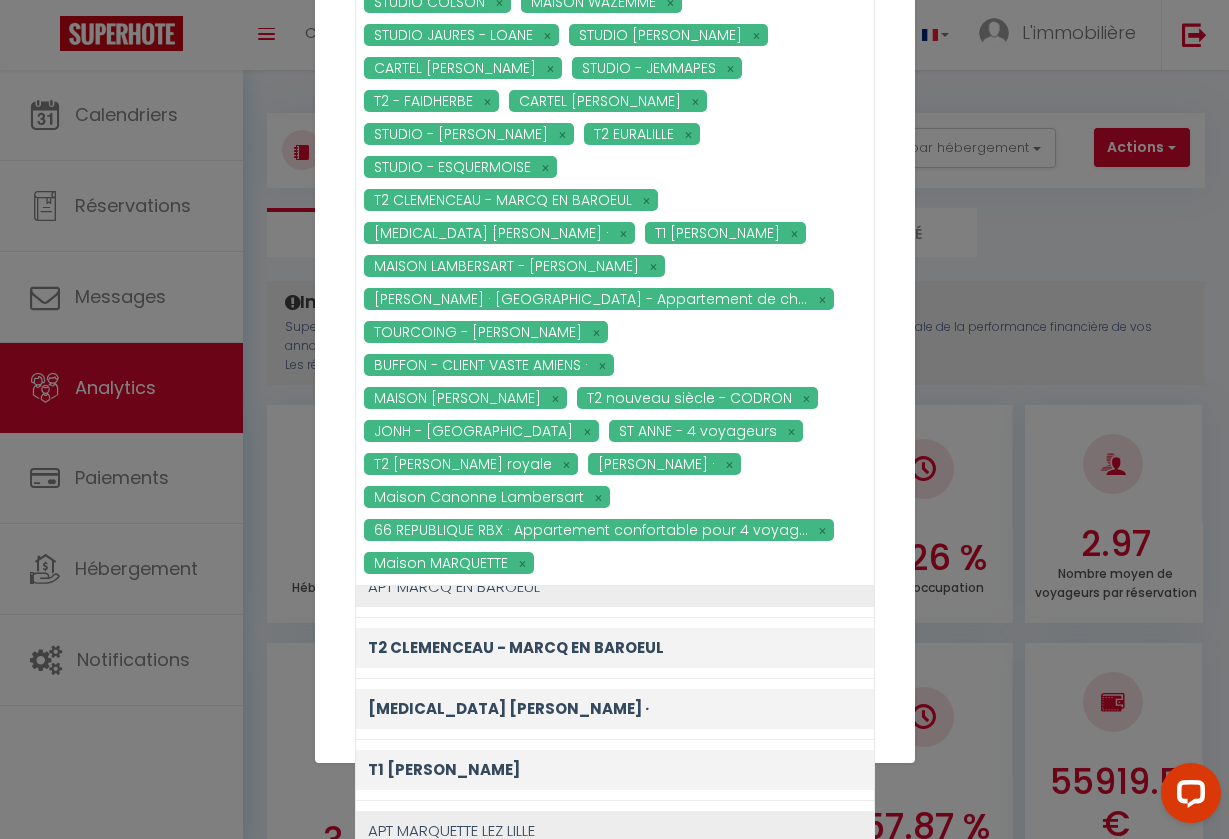 scroll, scrollTop: 1428, scrollLeft: 0, axis: vertical 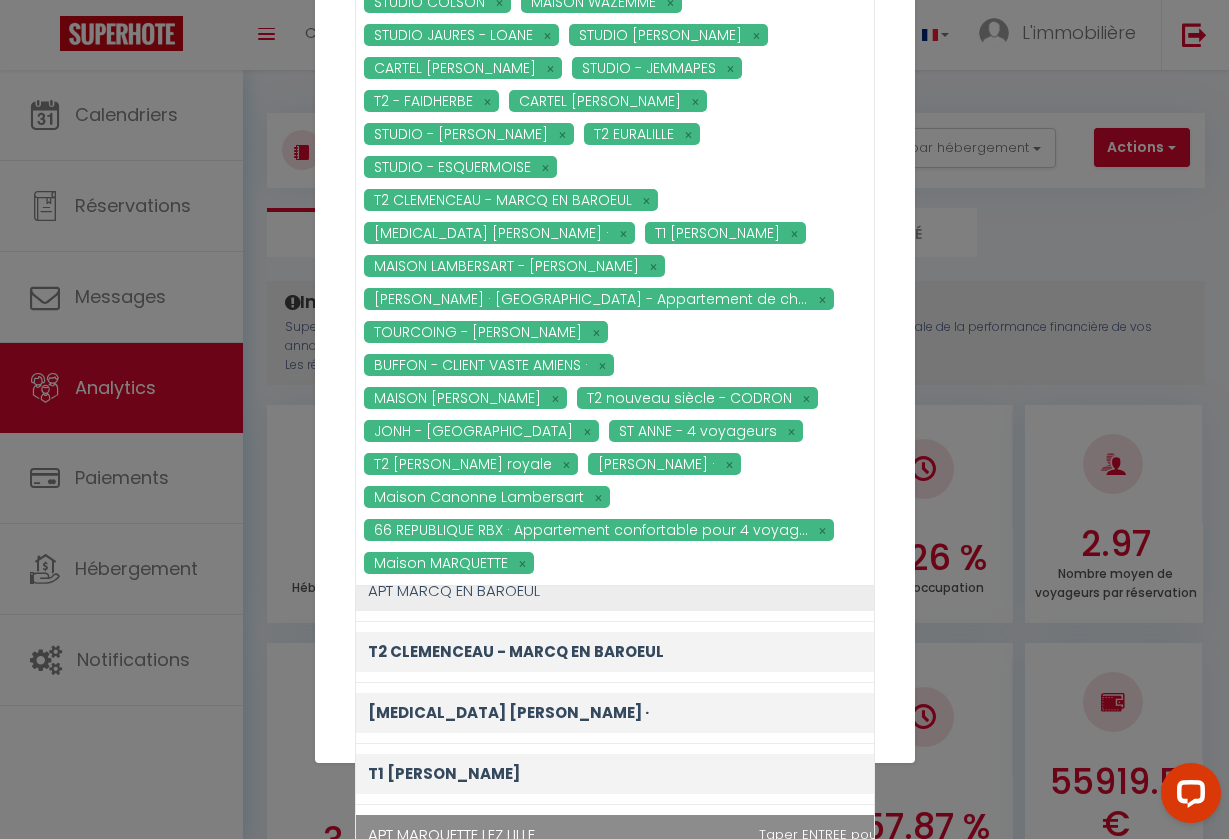 click on "APT MARQUETTE LEZ LILLE" at bounding box center (677, 835) 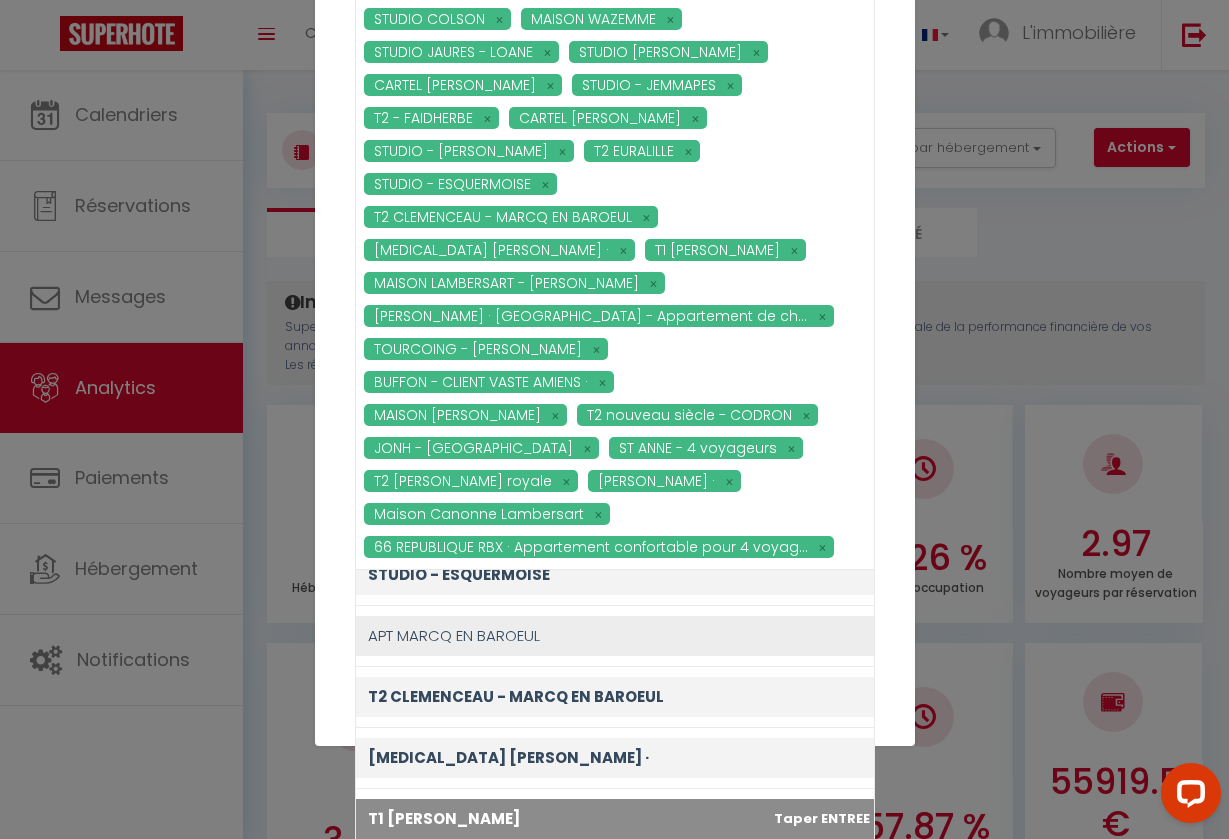 scroll, scrollTop: 1361, scrollLeft: 0, axis: vertical 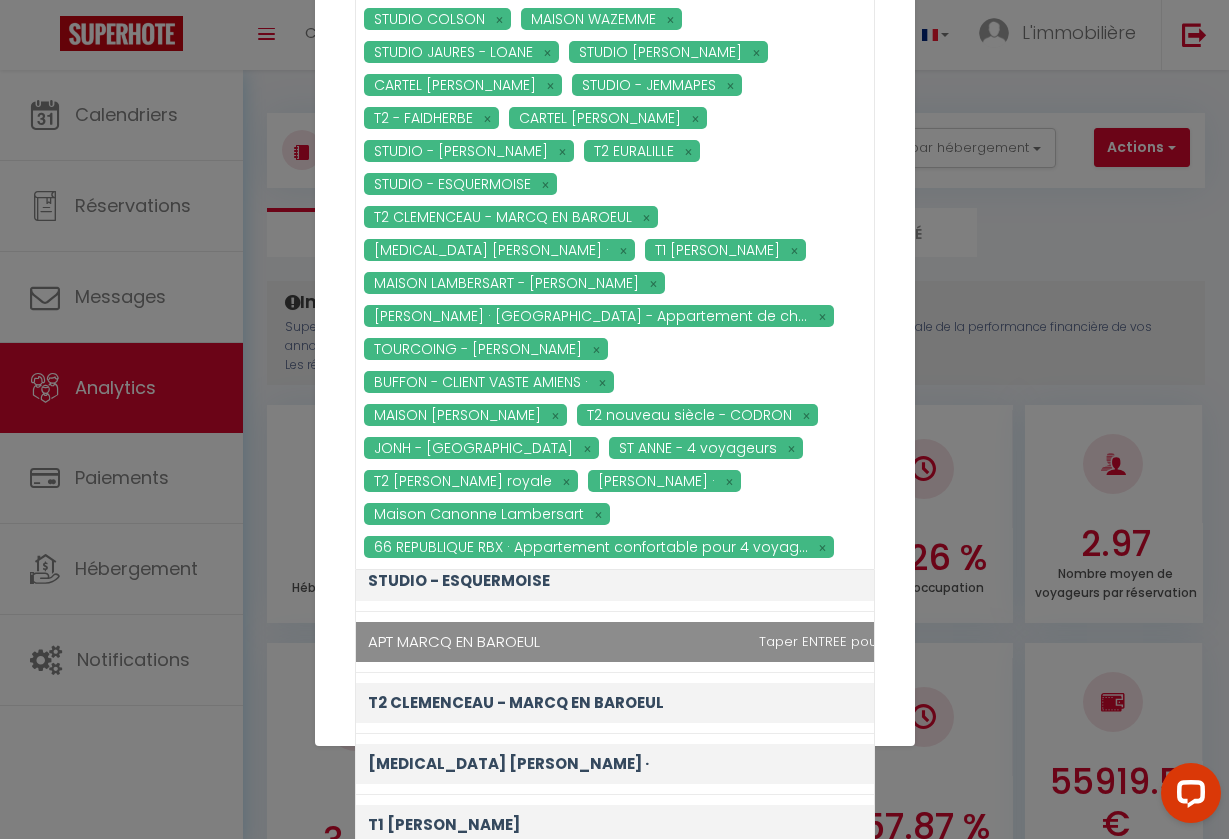 click on "APT MARCQ EN BAROEUL" at bounding box center (677, 642) 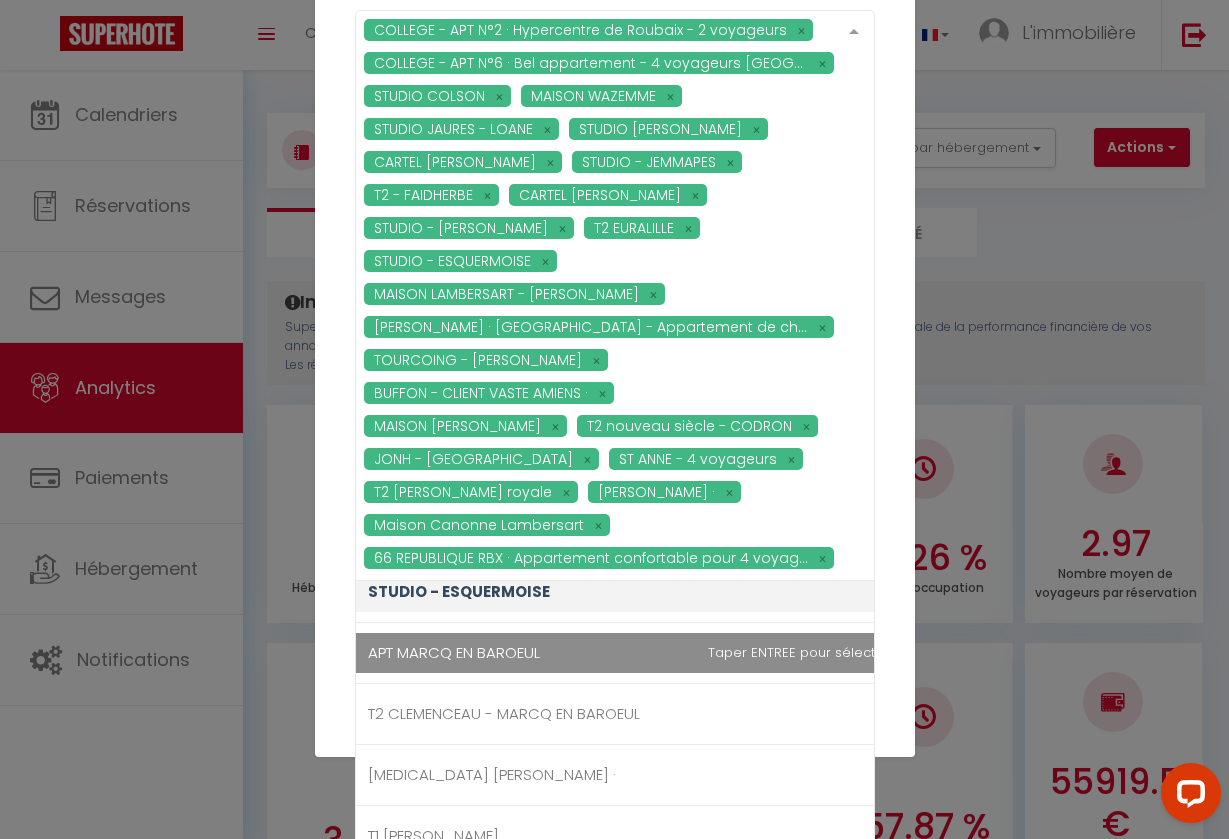 click on "APT MARCQ EN BAROEUL" at bounding box center [677, 653] 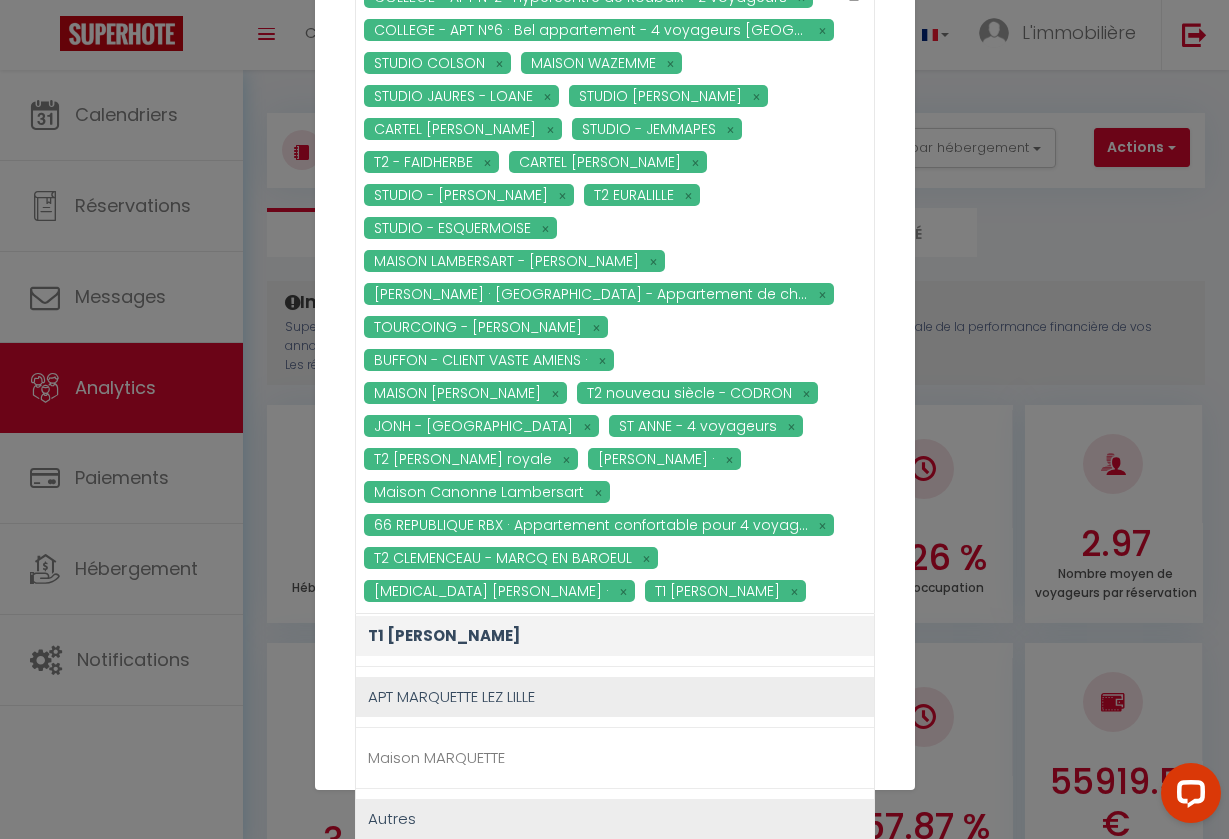scroll, scrollTop: 1593, scrollLeft: 0, axis: vertical 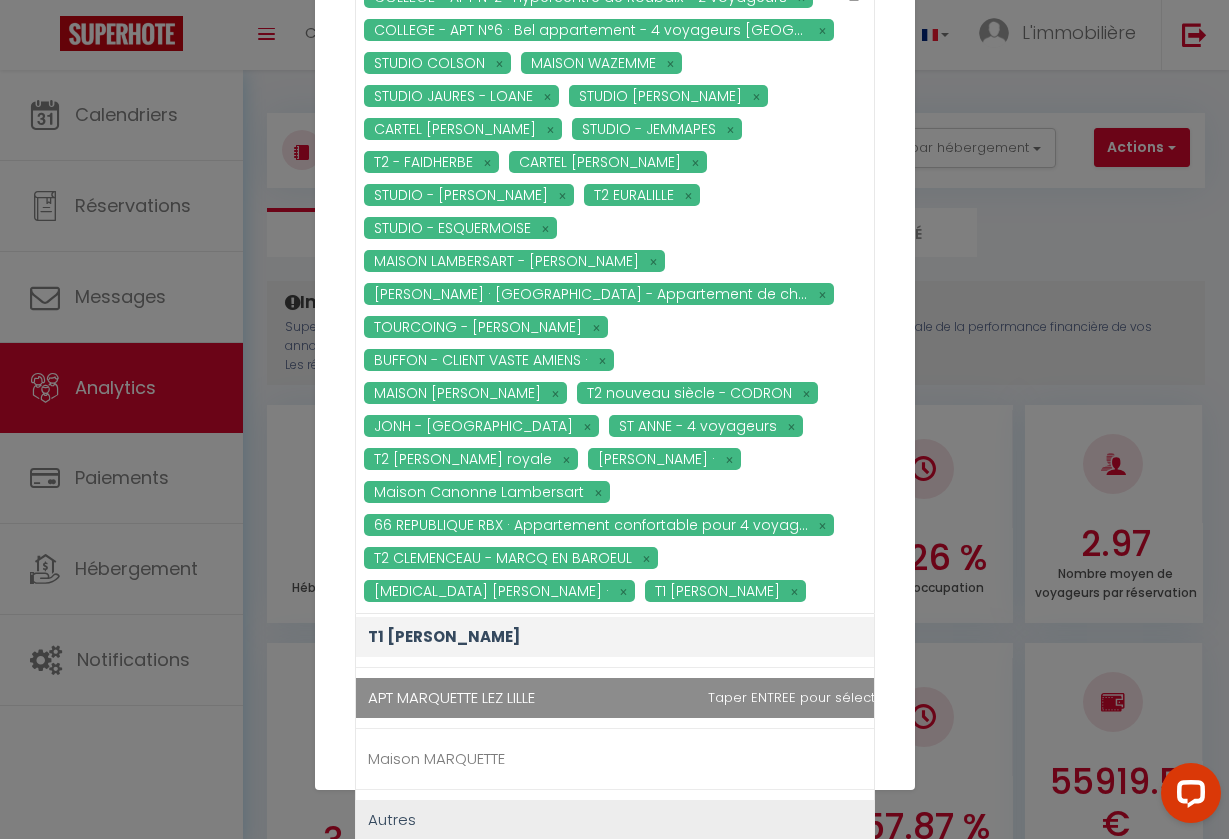 click on "APT MARQUETTE LEZ LILLE" at bounding box center (677, 698) 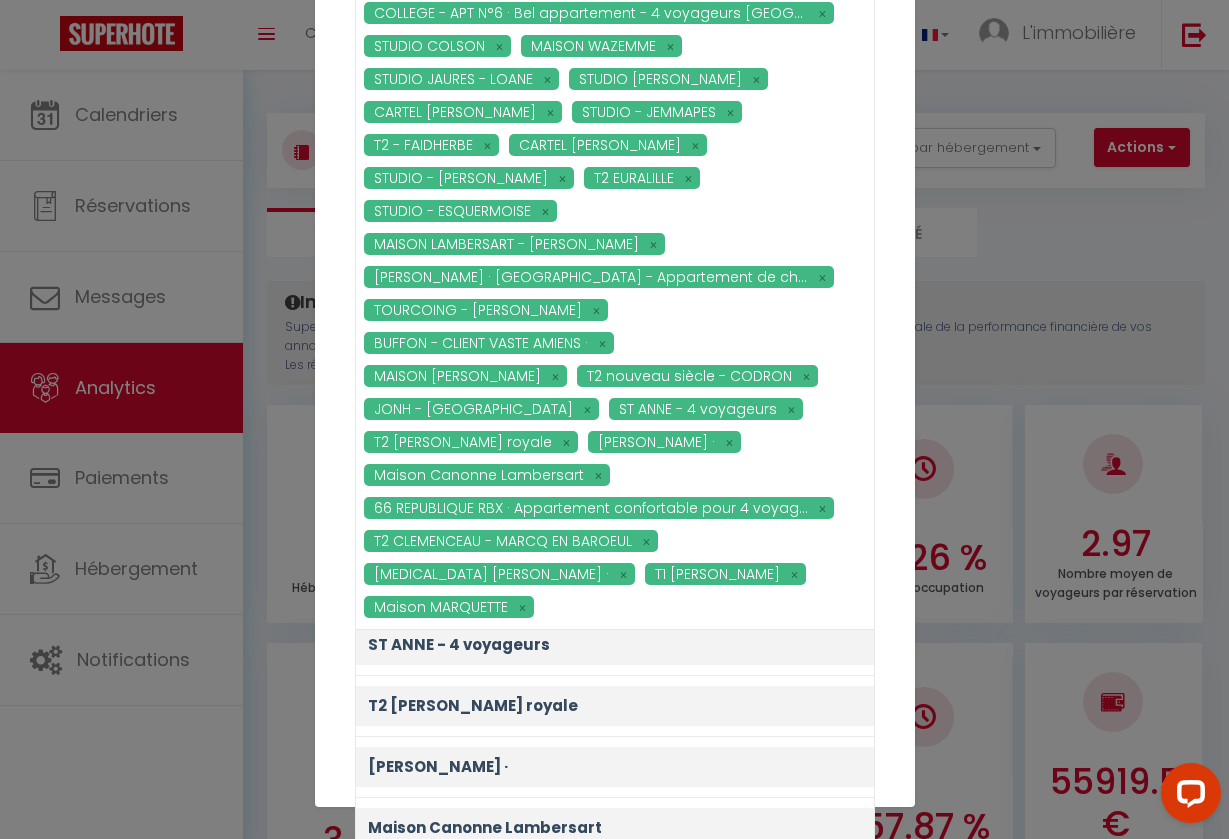 scroll, scrollTop: 2272, scrollLeft: 0, axis: vertical 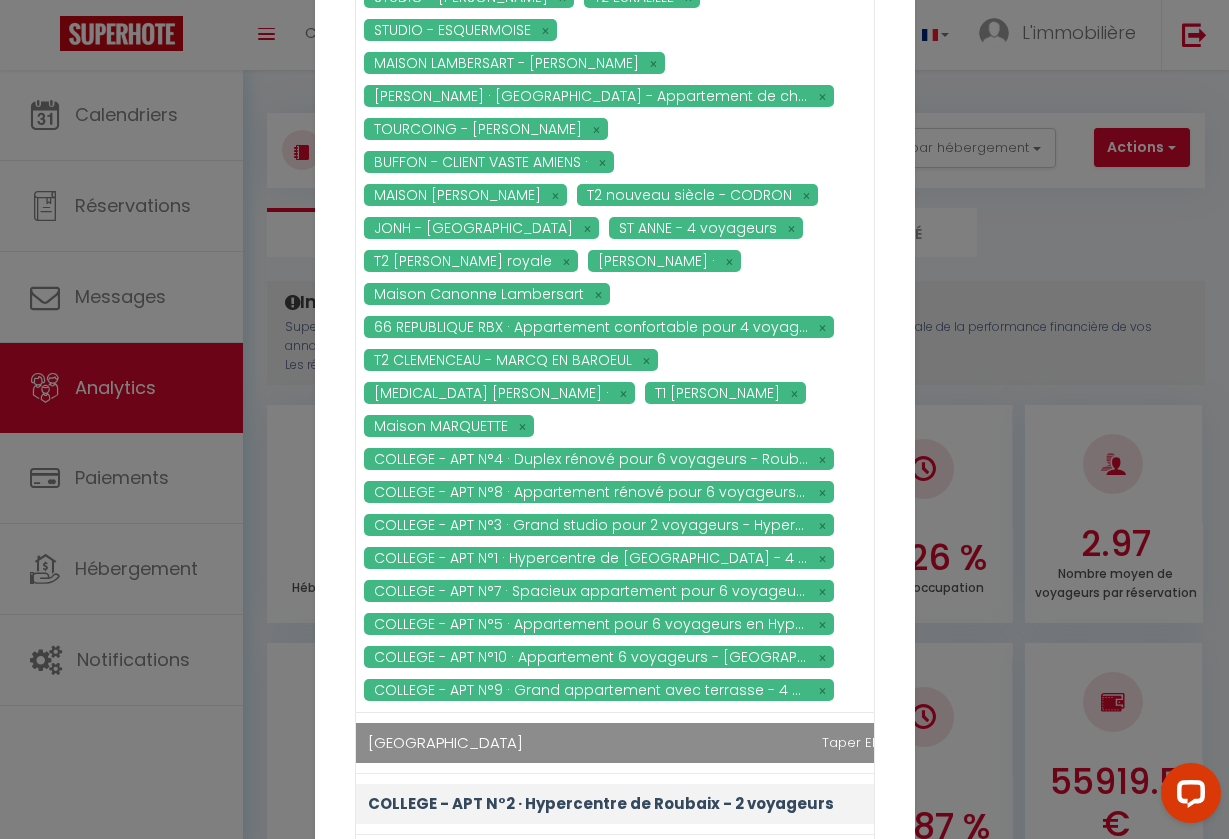 click on "COLLEGE - APT N°2 · Hypercentre de Roubaix - 2 voyageurs   COLLEGE - APT N°6 · Bel appartement - 4 voyageurs Roubaix   STUDIO COLSON   MAISON WAZEMME   STUDIO JAURES - LOANE   STUDIO EDWARD   CARTEL EDWARD   STUDIO - JEMMAPES   T2 - FAIDHERBE   CARTEL GILLES   STUDIO - INKERMANN   T2 EURALILLE   STUDIO - ESQUERMOISE   MAISON LAMBERSART - LOUISE   MATHIEU GUITARD · Vieux-Lille - Appartement de charme   TOURCOING - CYNTHIA   BUFFON - CLIENT VASTE AMIENS ·   MAISON CAMILLE LAVOISIER   T2 nouveau siècle - CODRON   JONH - RUE DU SEC   ST ANNE - 4 voyageurs   T2 Alexandre Le royale   GRÉGOIRE WAZEMMES ·   Maison Canonne Lambersart   66 REPUBLIQUE RBX · Appartement confortable pour 4 voyageurs   T2 CLEMENCEAU - MARCQ EN BAROEUL   T3 CLEMENCEAU - JEREMY ·   T1 VALERIE  MARCQ   Maison MARQUETTE   COLLEGE - APT N°4 · Duplex rénové pour 6 voyageurs - Roubaix   COLLEGE - APT N°8 · Appartement rénové pour 6 voyageurs - Roubaix   COLLEGE - APT N°3 · Grand studio pour 2 voyageurs - Hypercentre" at bounding box center [615, 246] 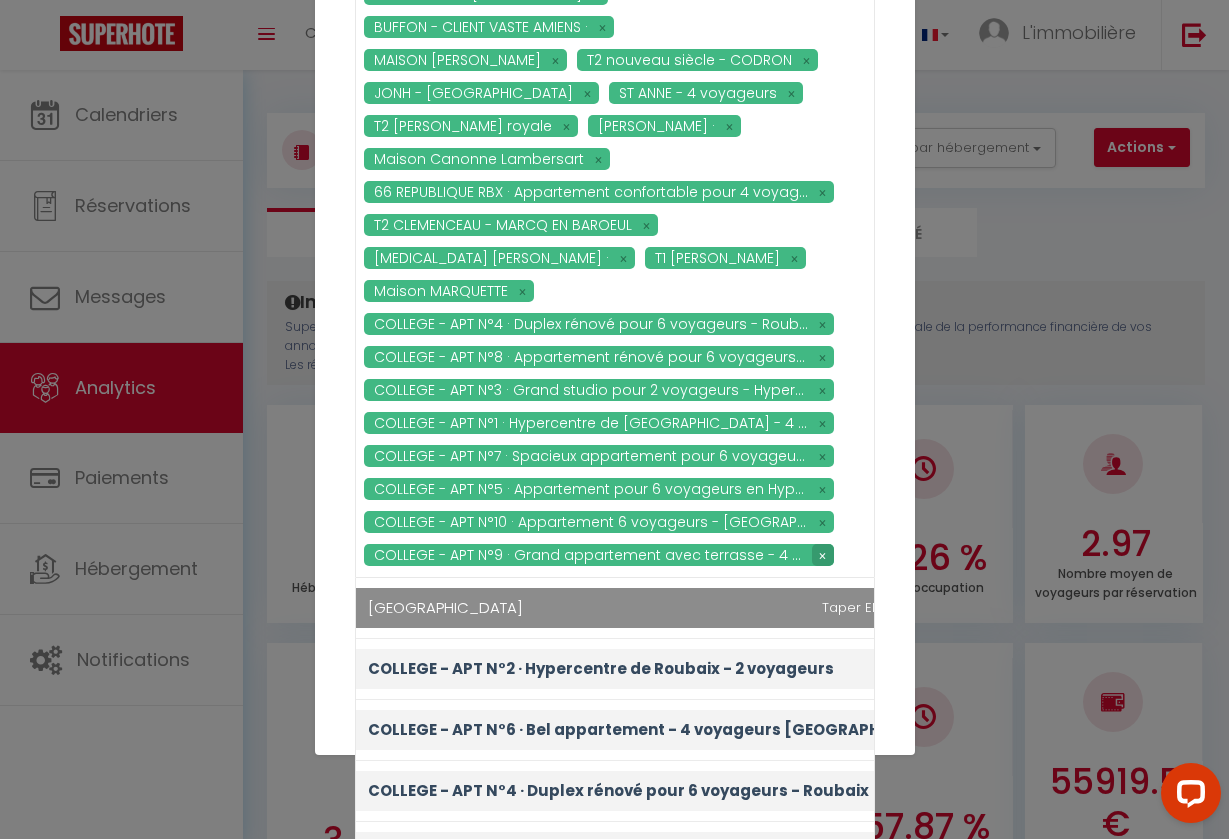 scroll, scrollTop: 373, scrollLeft: 0, axis: vertical 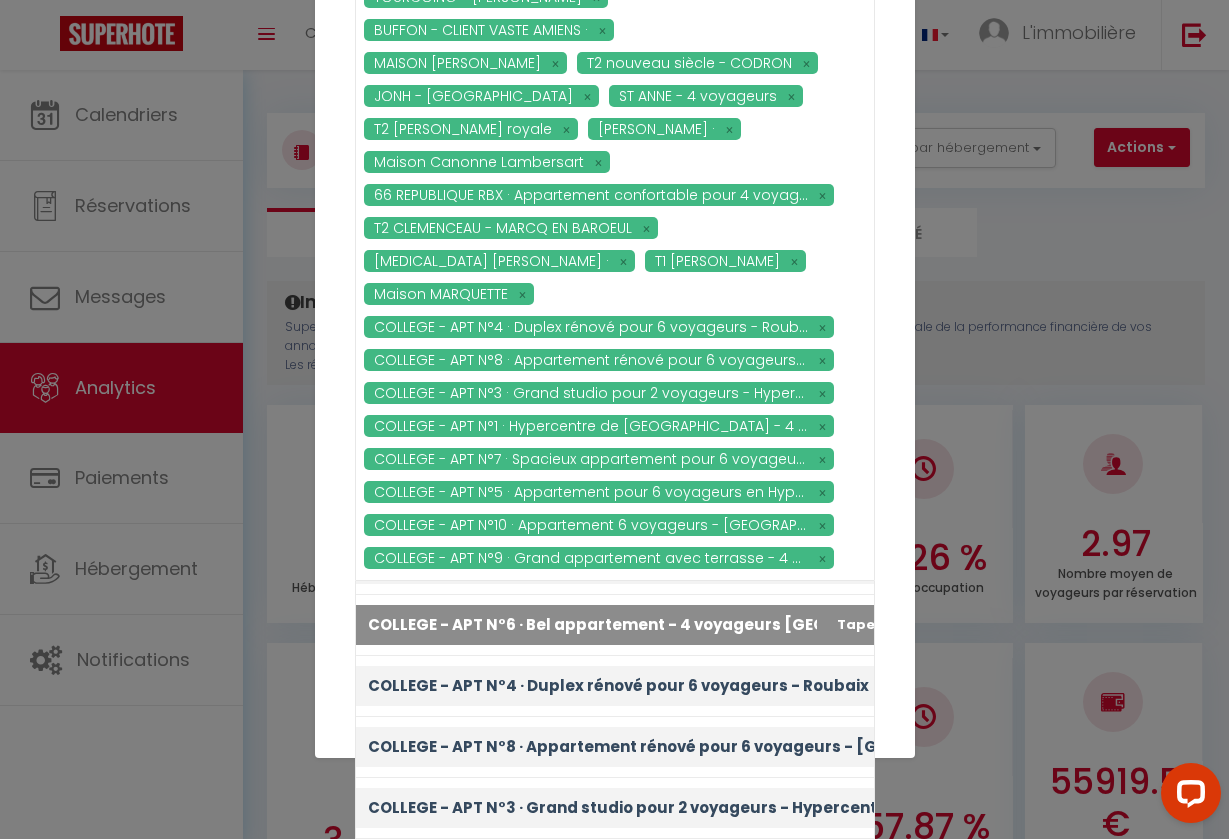 click on "Email   conciergeriedeladeesse@gmail.com      COLLEGE - APT N°2 · Hypercentre de Roubaix - 2 voyageurs   COLLEGE - APT N°6 · Bel appartement - 4 voyageurs Roubaix   STUDIO COLSON   MAISON WAZEMME   STUDIO JAURES - LOANE   STUDIO EDWARD   CARTEL EDWARD   STUDIO - JEMMAPES   T2 - FAIDHERBE   CARTEL GILLES   STUDIO - INKERMANN   T2 EURALILLE   STUDIO - ESQUERMOISE   MAISON LAMBERSART - LOUISE   MATHIEU GUITARD · Vieux-Lille - Appartement de charme   TOURCOING - CYNTHIA   BUFFON - CLIENT VASTE AMIENS ·   MAISON CAMILLE LAVOISIER   T2 nouveau siècle - CODRON   JONH - RUE DU SEC   ST ANNE - 4 voyageurs   T2 Alexandre Le royale   GRÉGOIRE WAZEMMES ·   Maison Canonne Lambersart   66 REPUBLIQUE RBX · Appartement confortable pour 4 voyageurs   T2 CLEMENCEAU - MARCQ EN BAROEUL   T3 CLEMENCEAU - JEREMY ·   T1 VALERIE  MARCQ   Maison MARQUETTE   COLLEGE - APT N°4 · Duplex rénové pour 6 voyageurs - Roubaix   COLLEGE - APT N°8 · Appartement rénové pour 6 voyageurs - Roubaix" at bounding box center (615, 125) 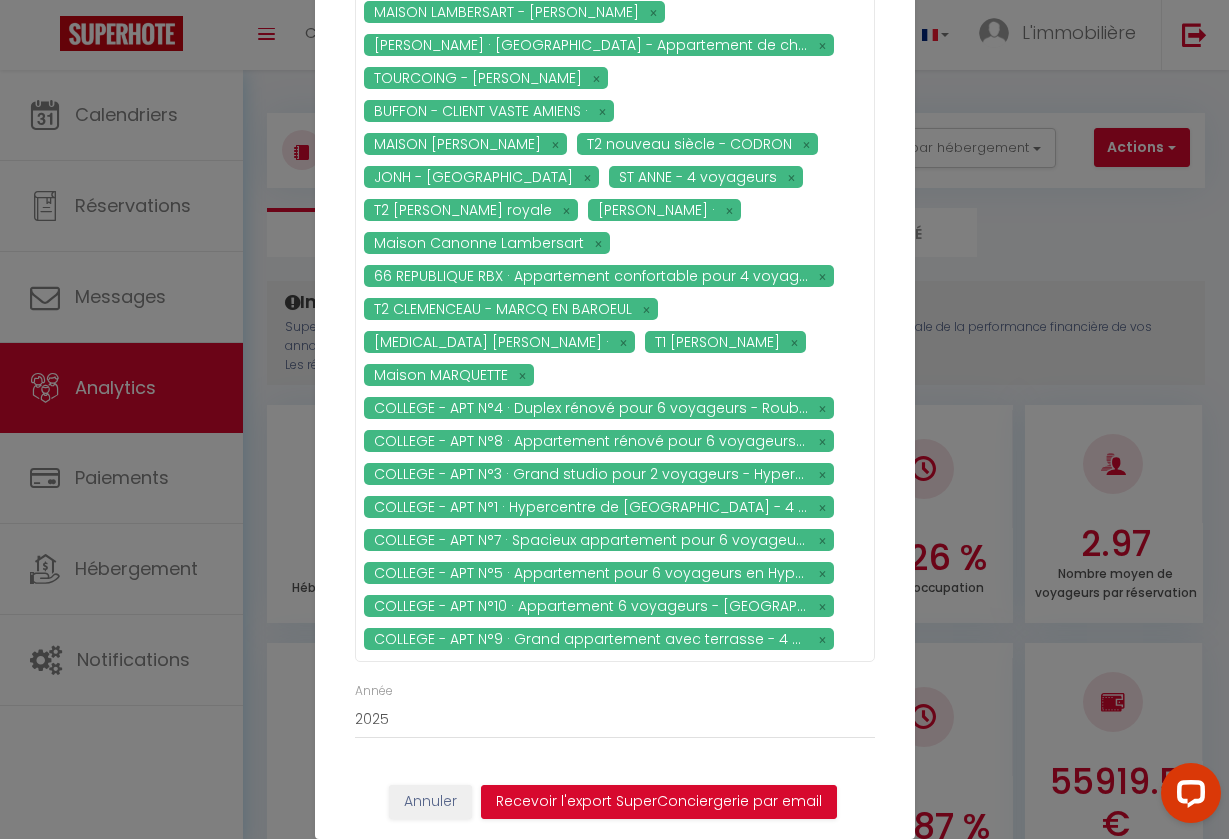 scroll, scrollTop: 257, scrollLeft: 0, axis: vertical 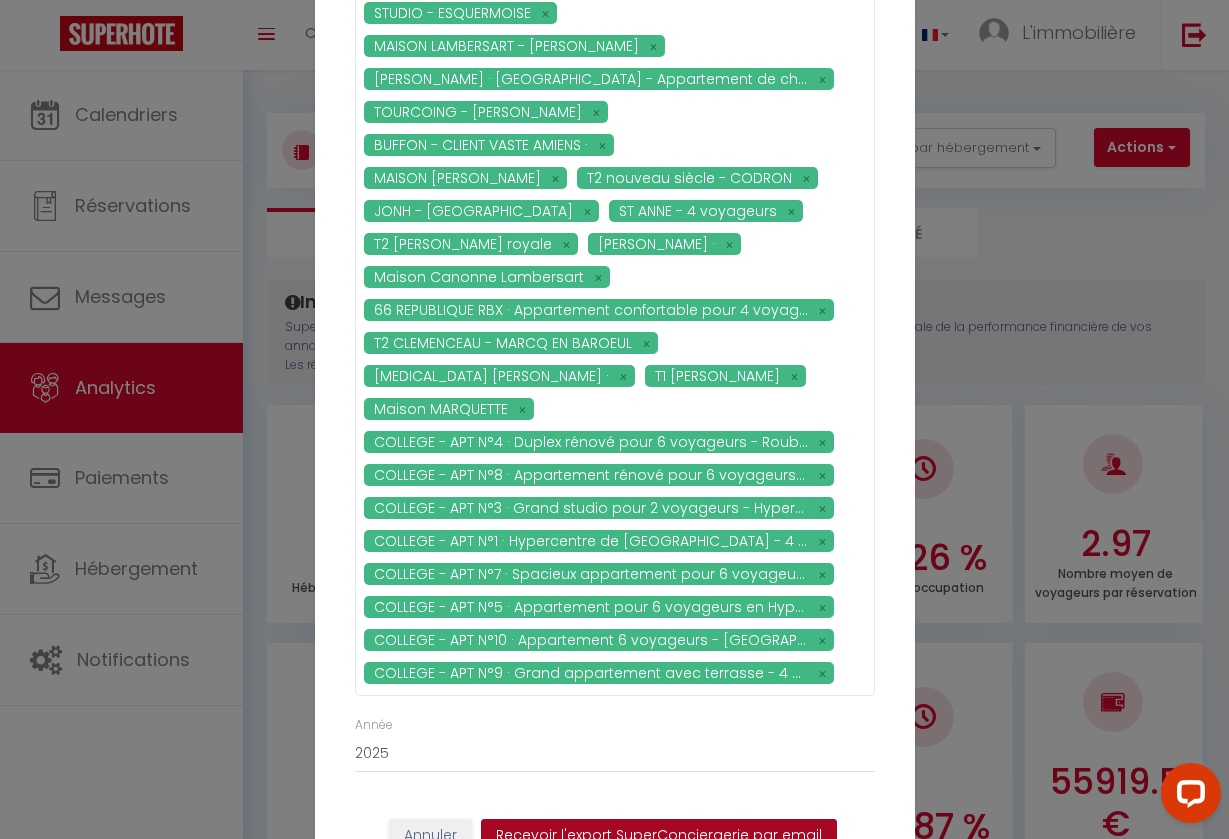 click on "Recevoir l'export SuperConciergerie par email" at bounding box center (659, 836) 